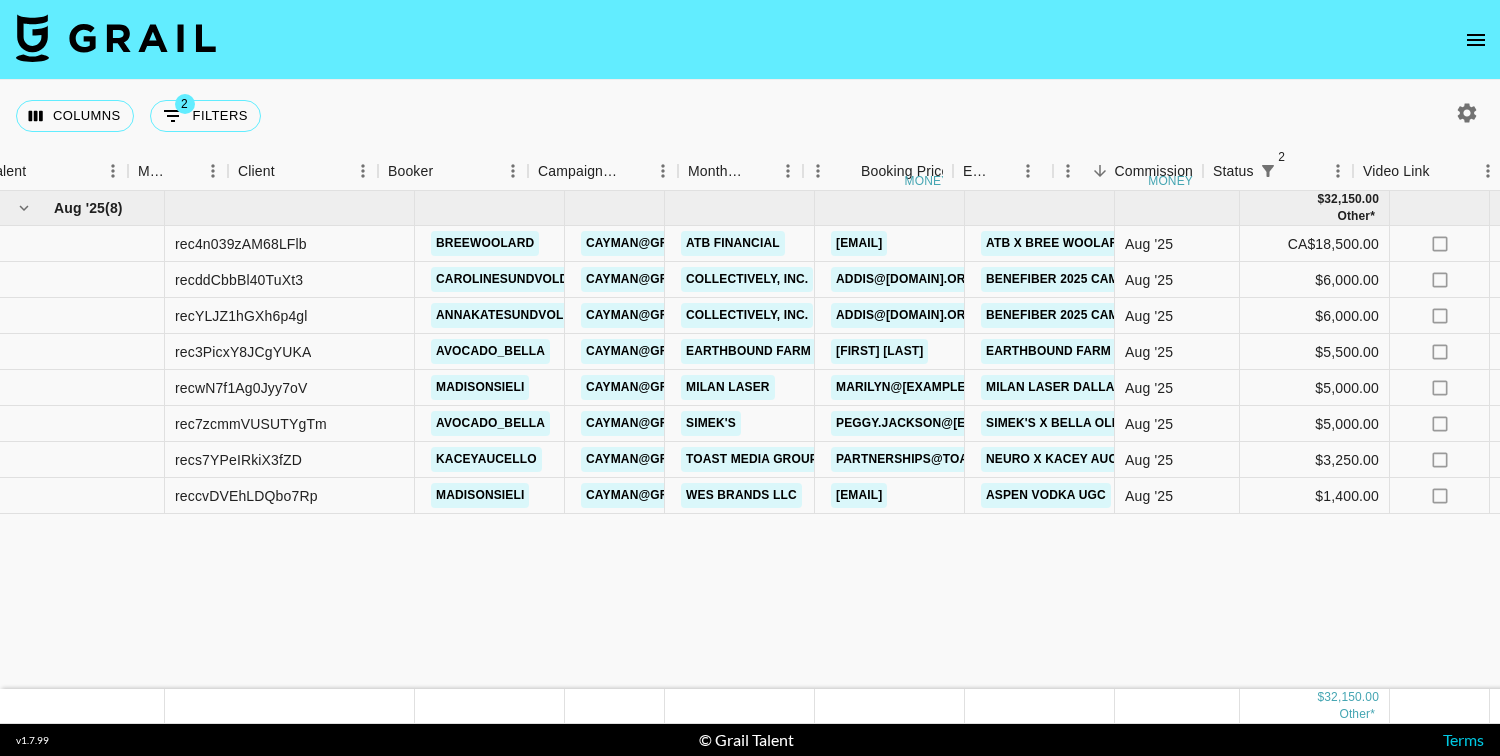 scroll, scrollTop: 0, scrollLeft: 0, axis: both 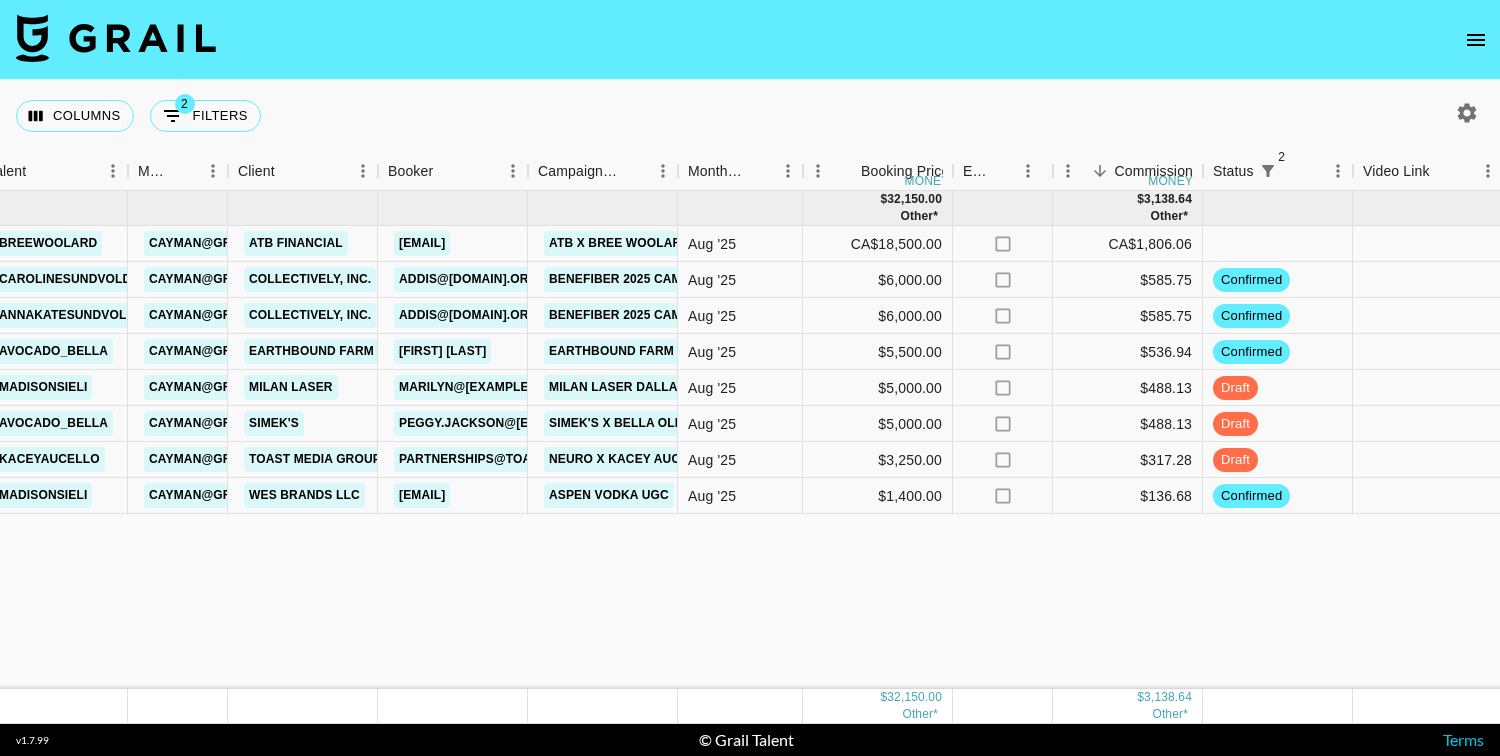 click 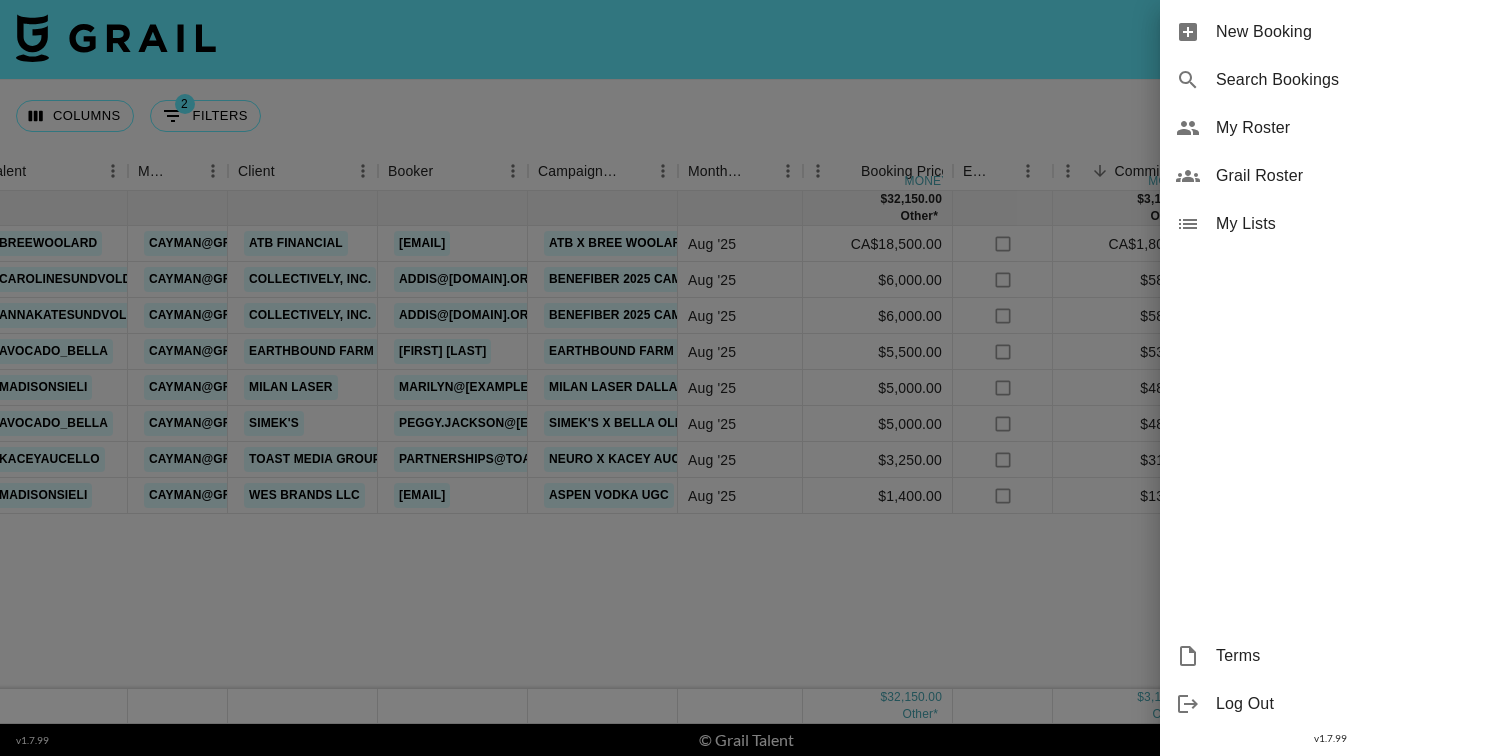 click on "New Booking" at bounding box center (1330, 32) 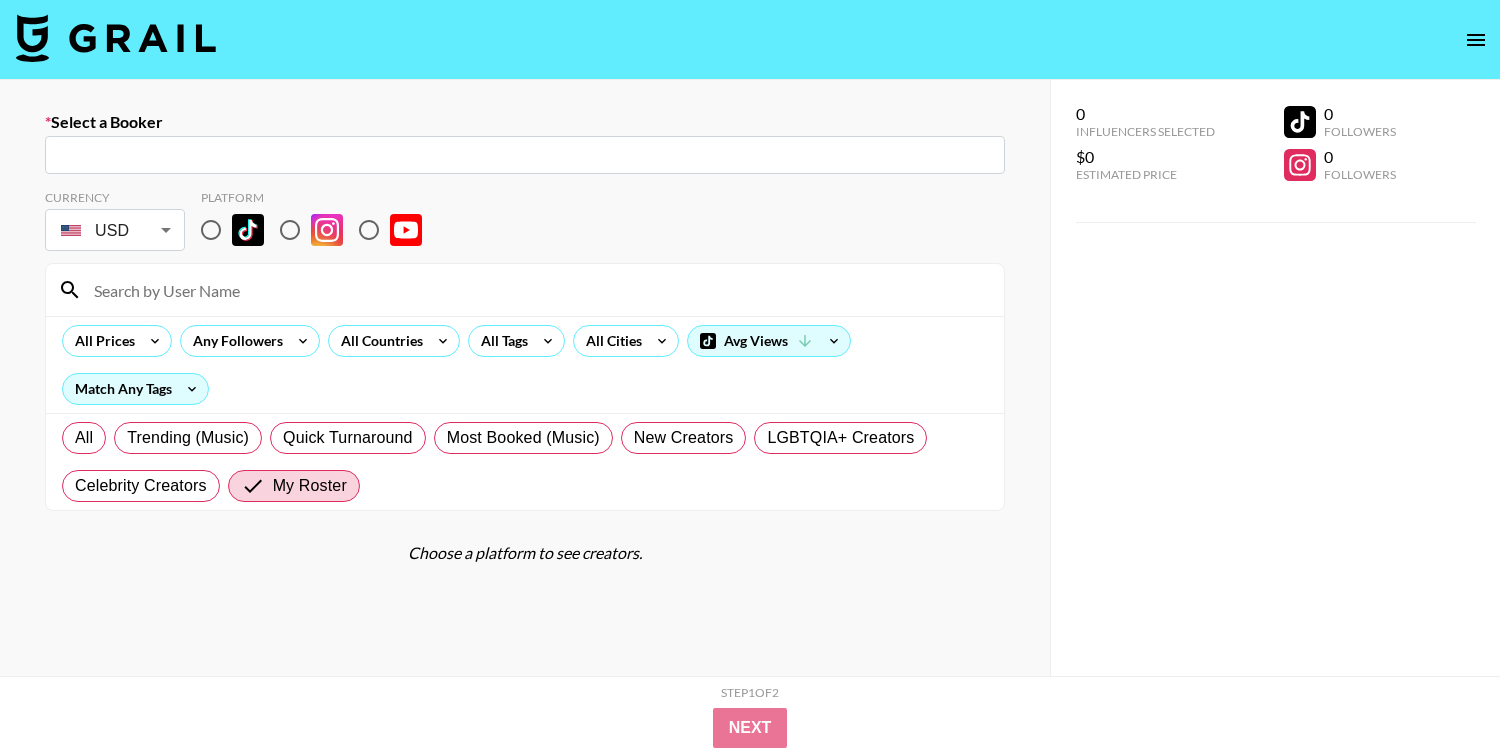click at bounding box center (750, 40) 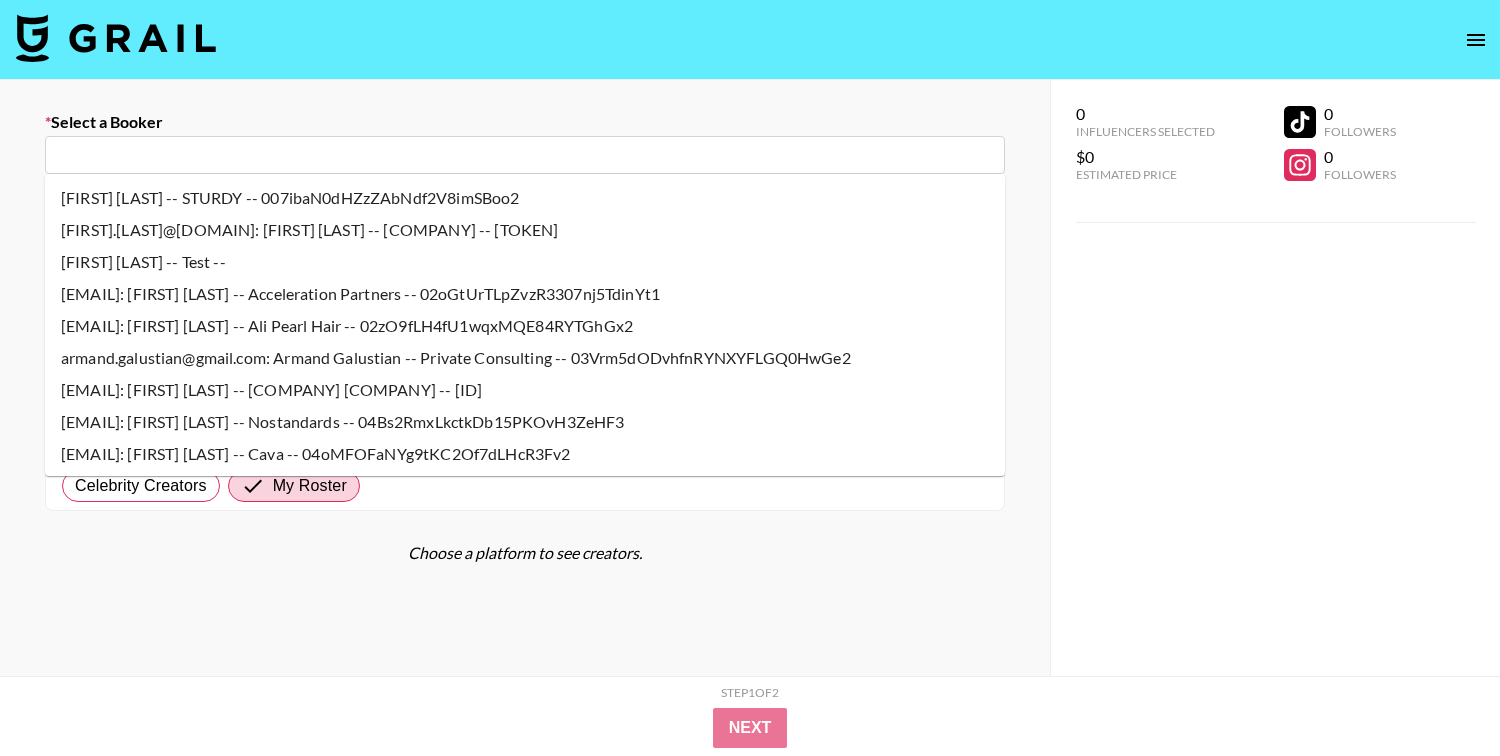 paste on "claire@cornertablecreative.com" 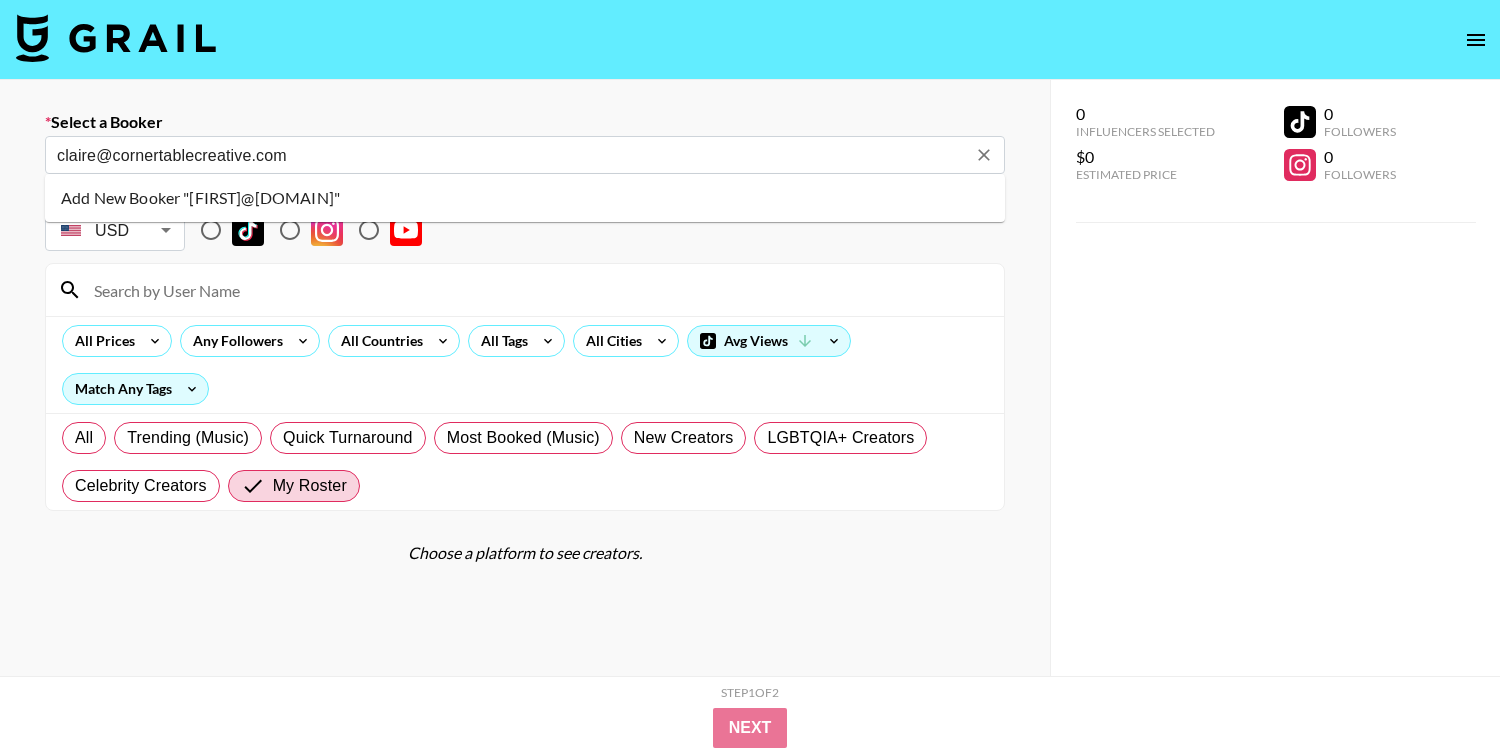 click on "Add New Booker "[FIRST]@[DOMAIN]"" at bounding box center [525, 198] 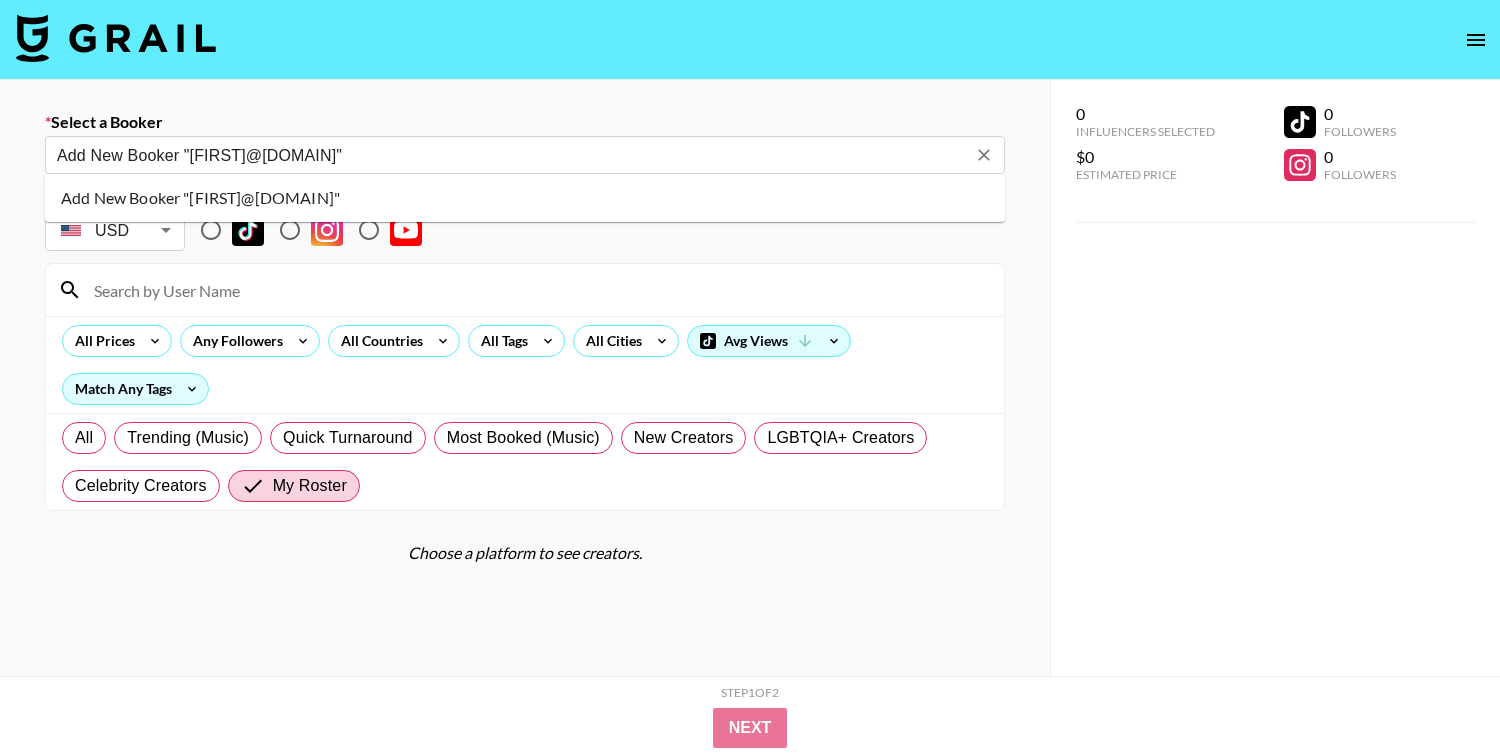 type 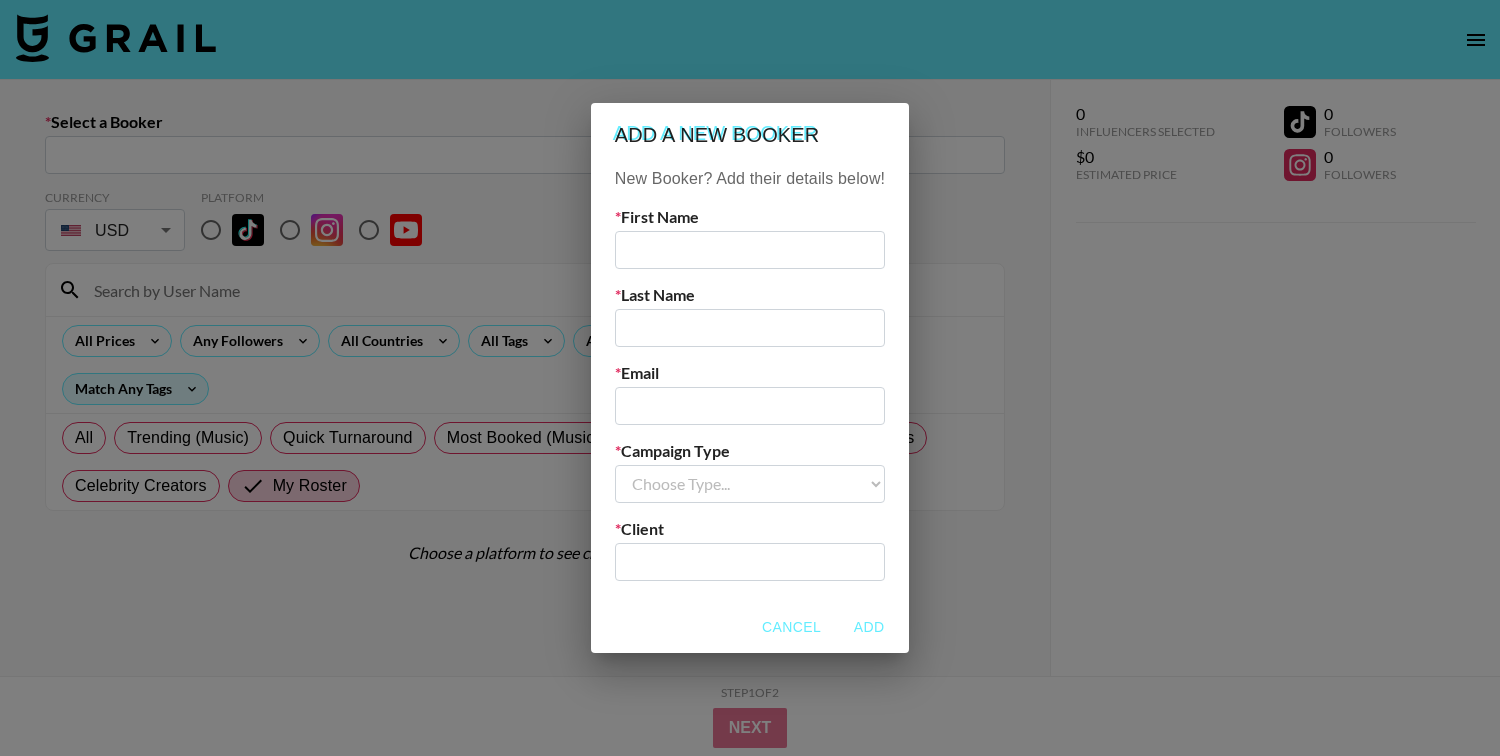 click at bounding box center [750, 250] 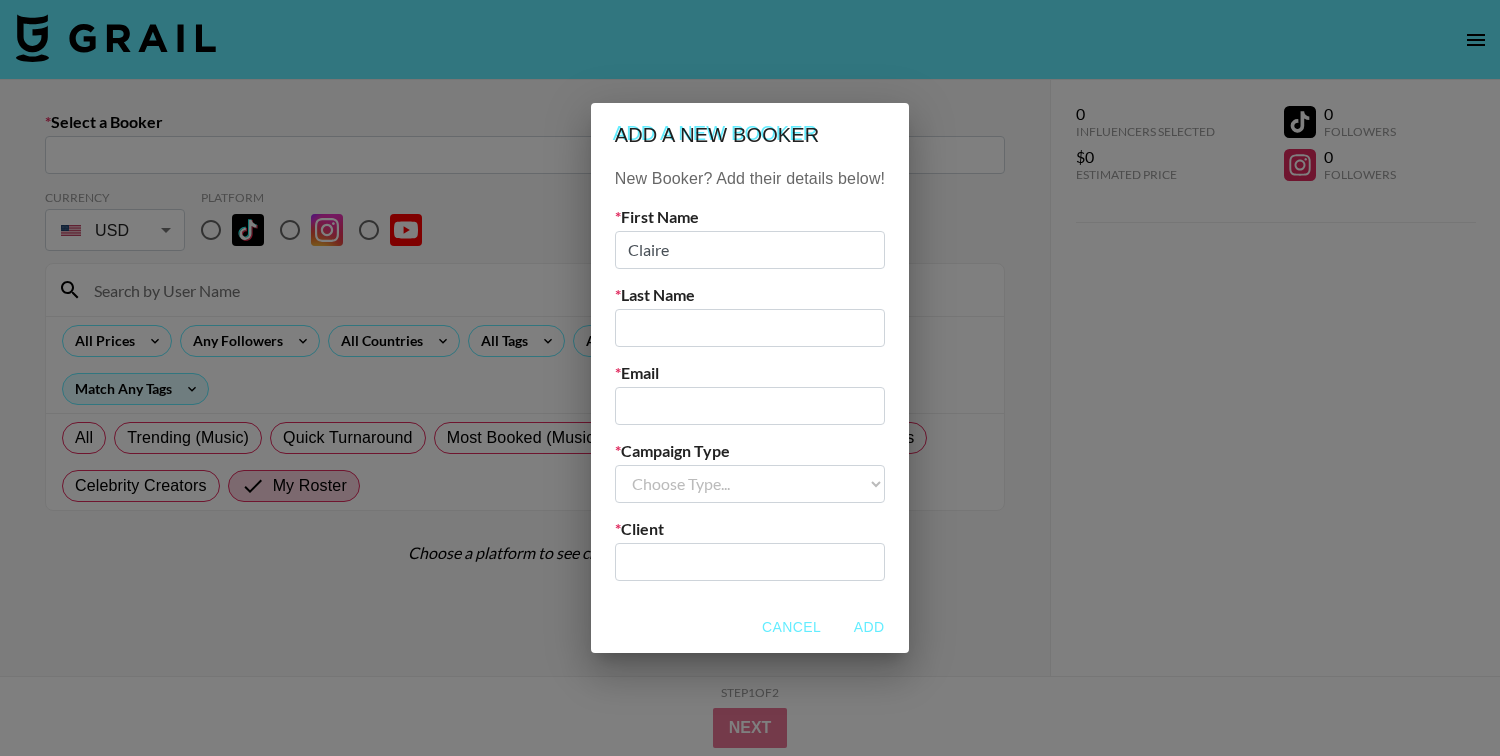 type on "Claire" 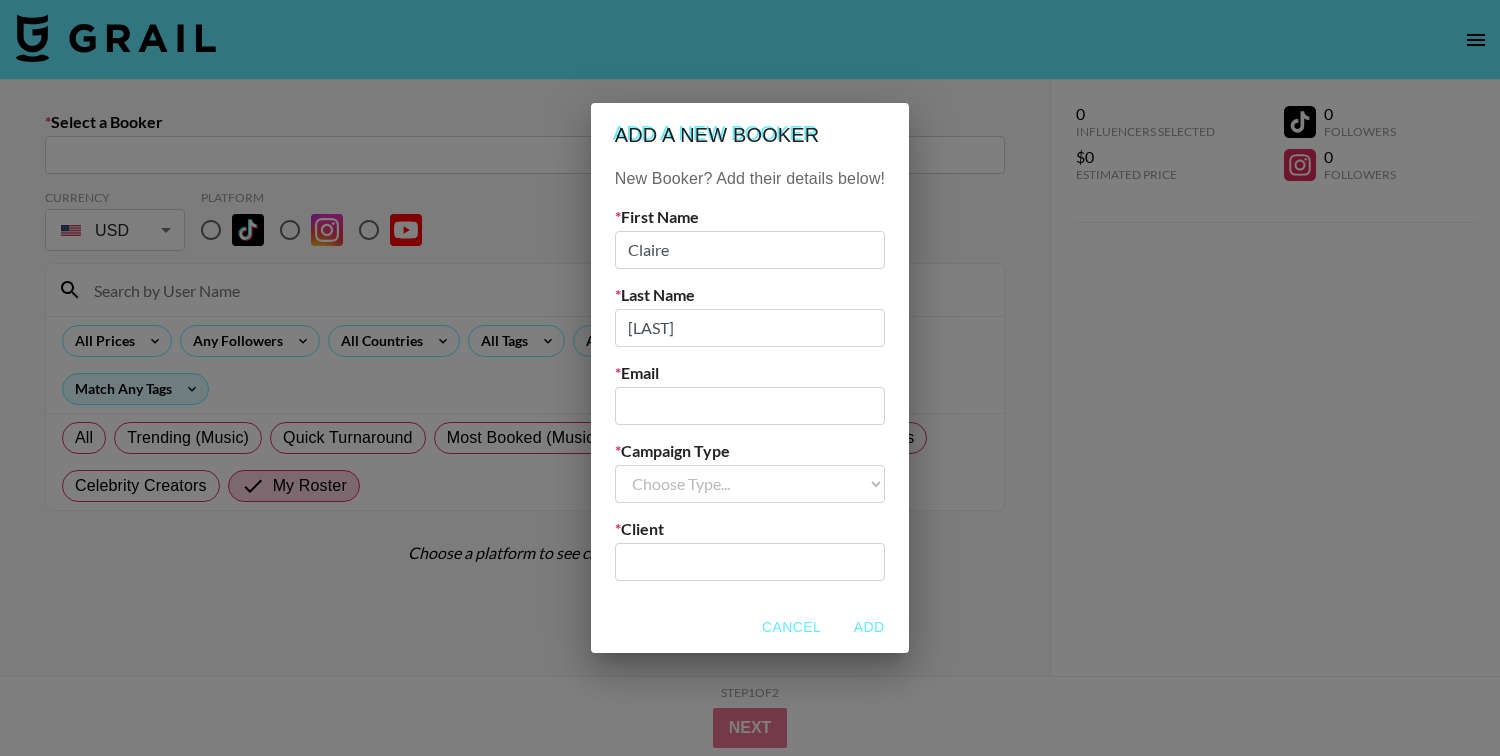 type on "[LAST]" 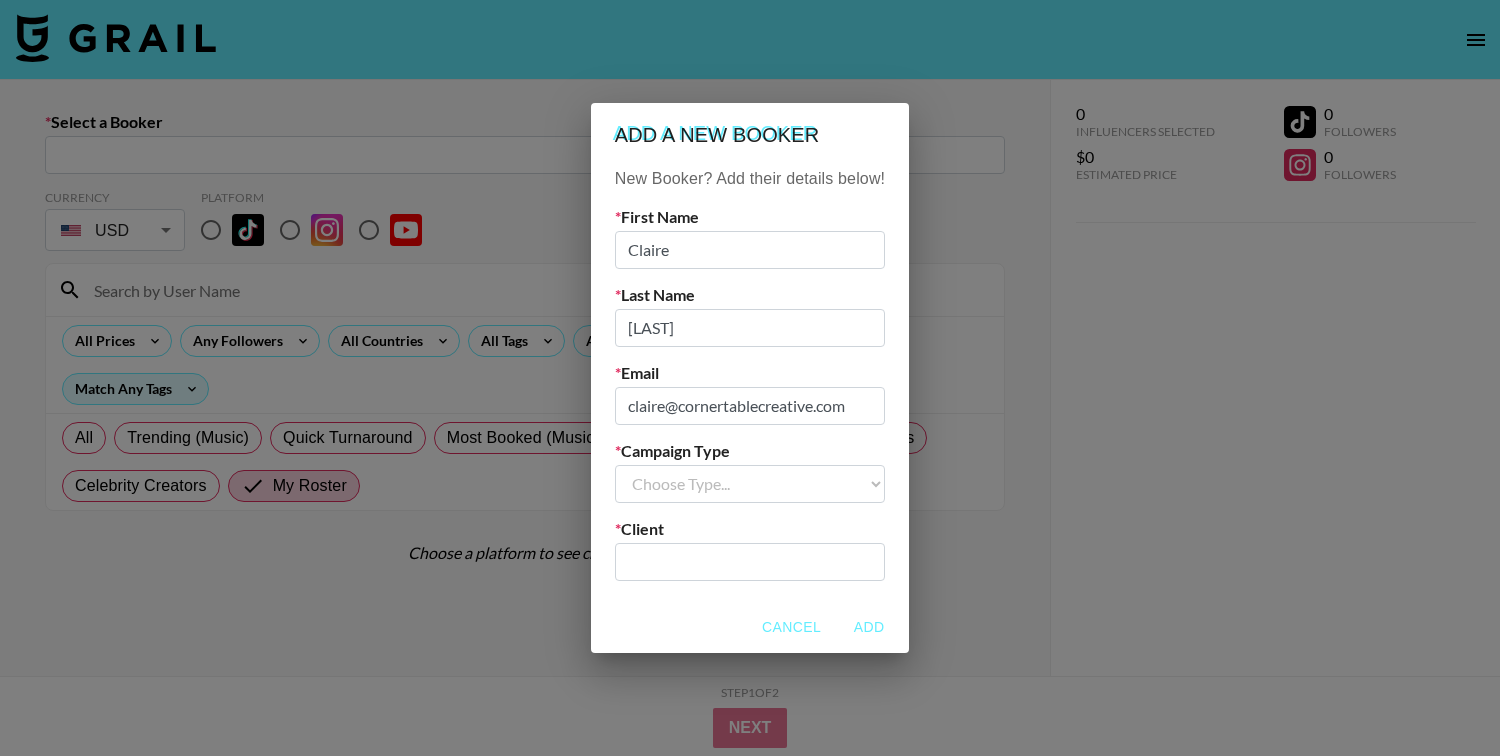 type on "claire@cornertablecreative.com" 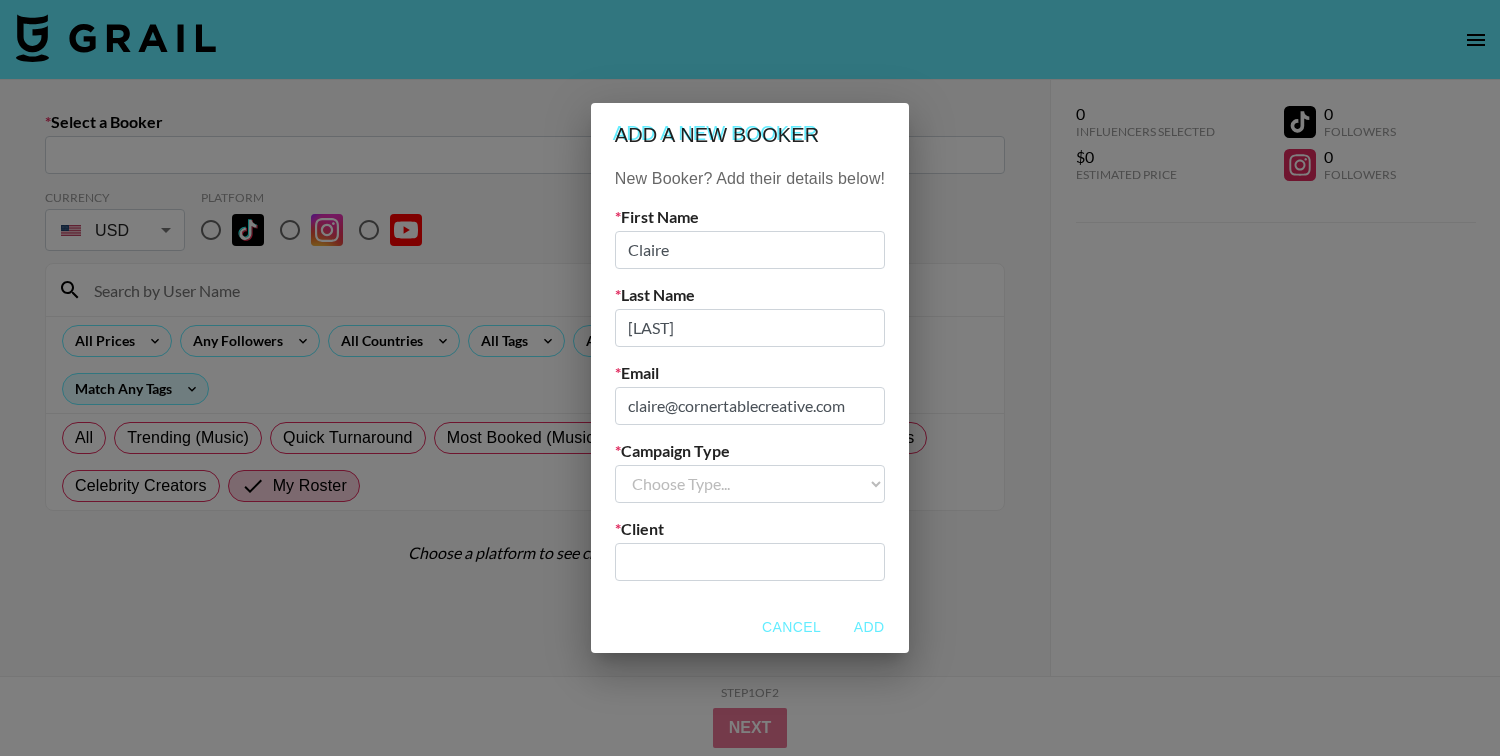 click on "New Booker? Add their details below! First Name [FIRST] Last Name [LAST] Email [FIRST]@[DOMAIN] Campaign Type Choose Type... Song Promos Brand Promos Client ​" at bounding box center (750, 384) 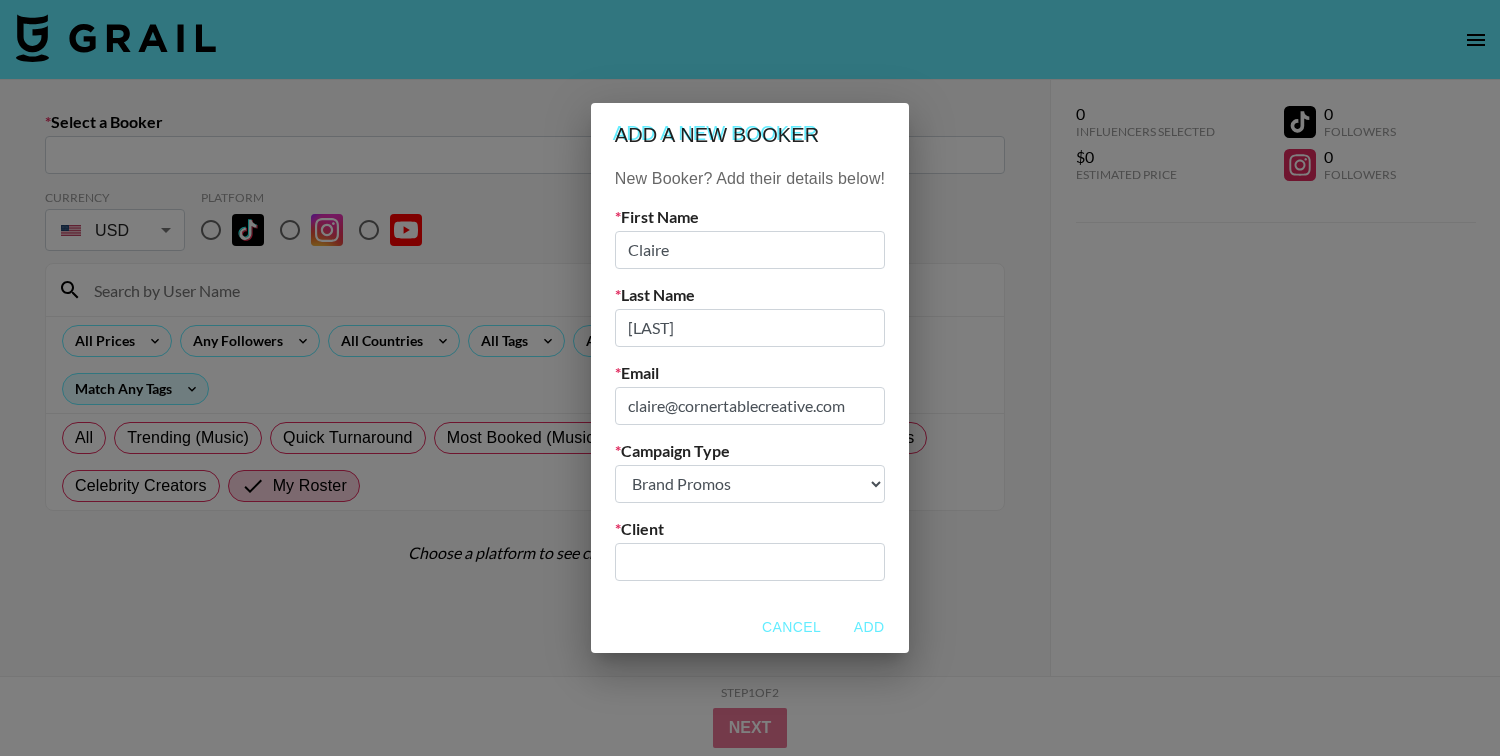 click at bounding box center (750, 561) 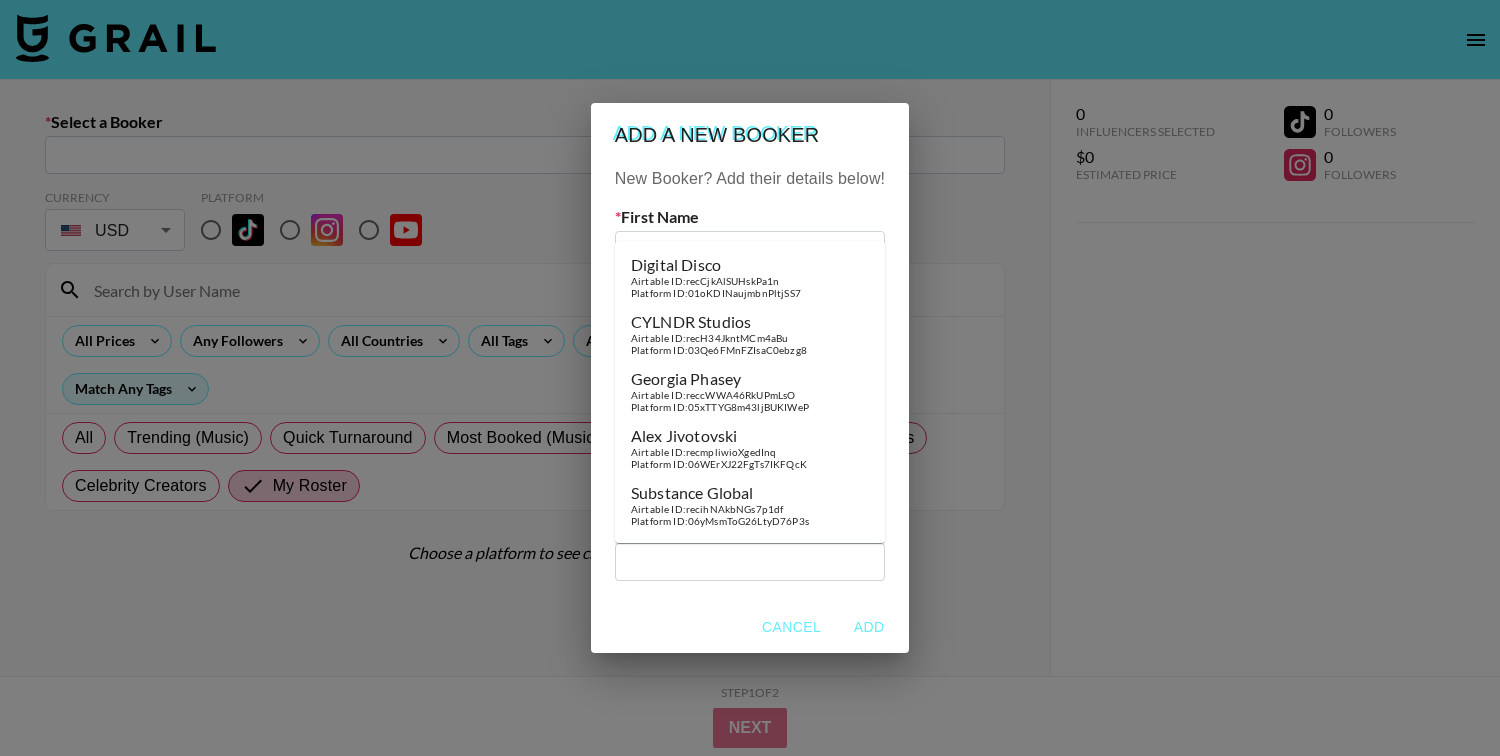 click on "​" at bounding box center [750, 562] 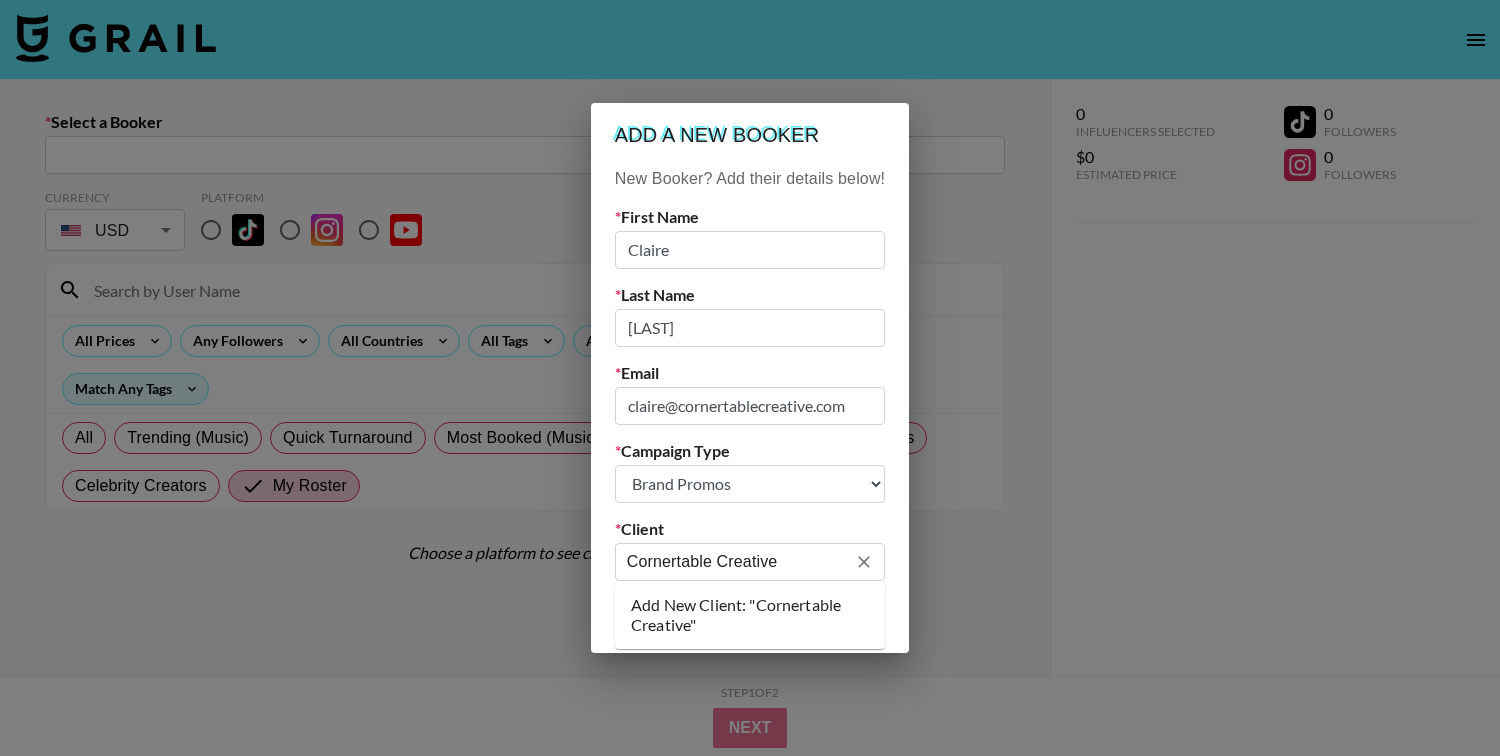 click on "Add New Client: "Cornertable Creative"" at bounding box center (750, 615) 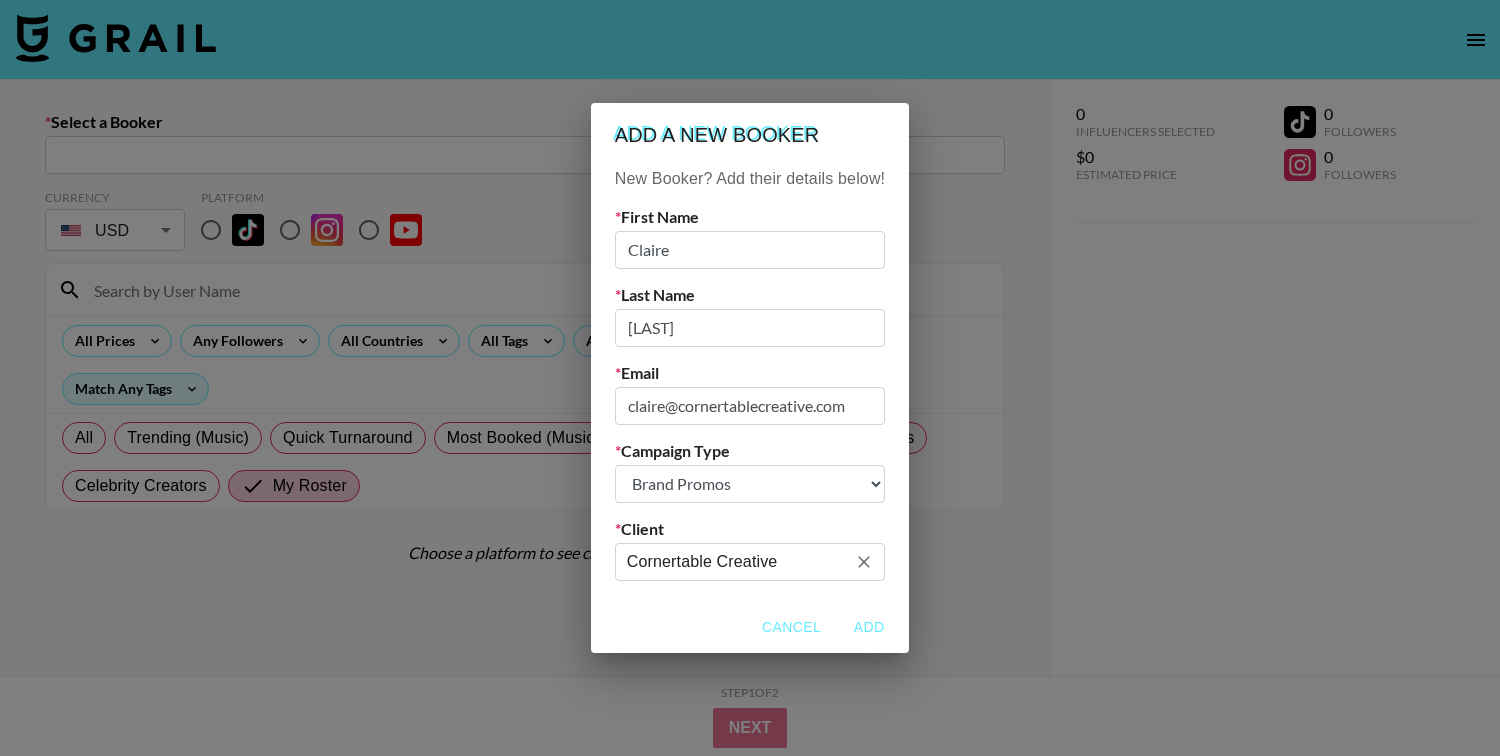 type on "Cornertable Creative" 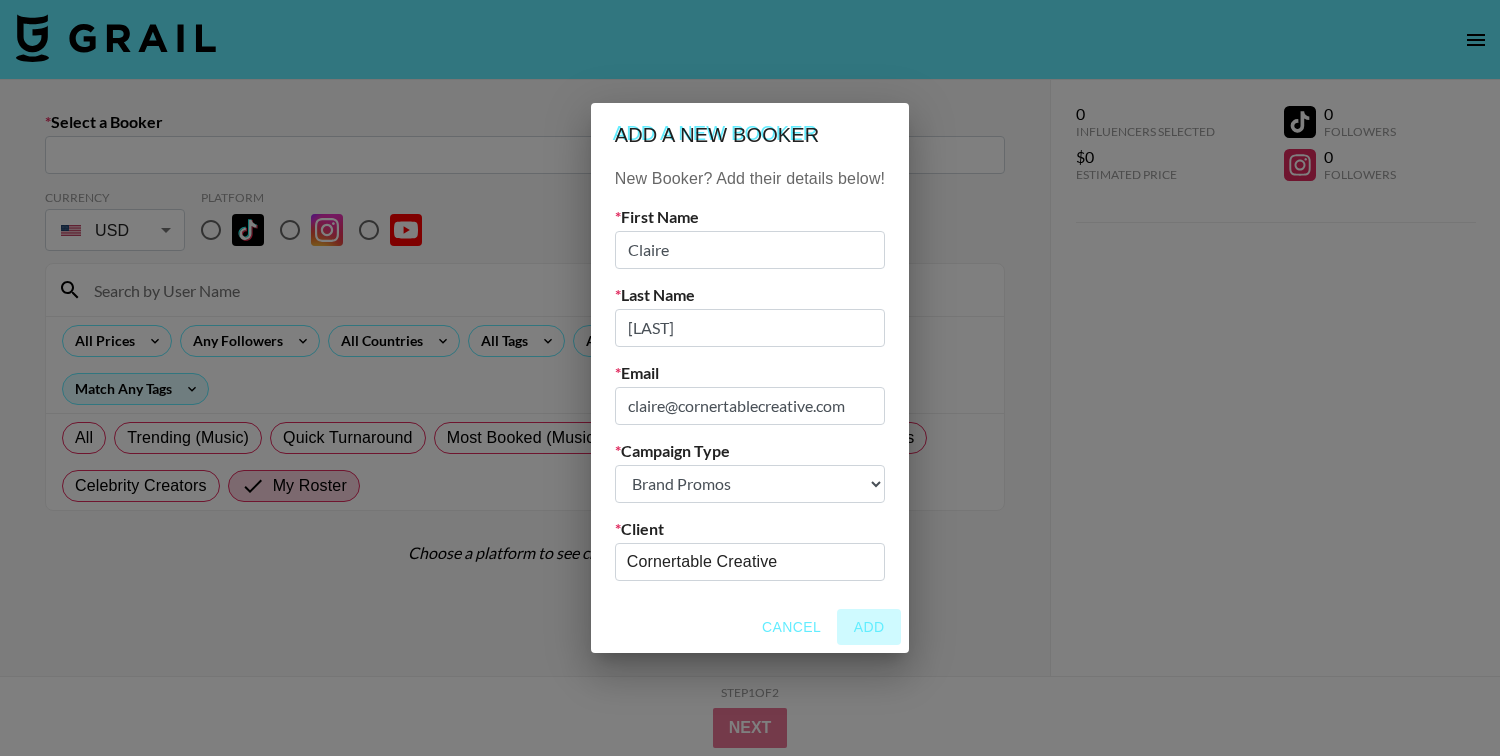 click on "Add" at bounding box center [869, 627] 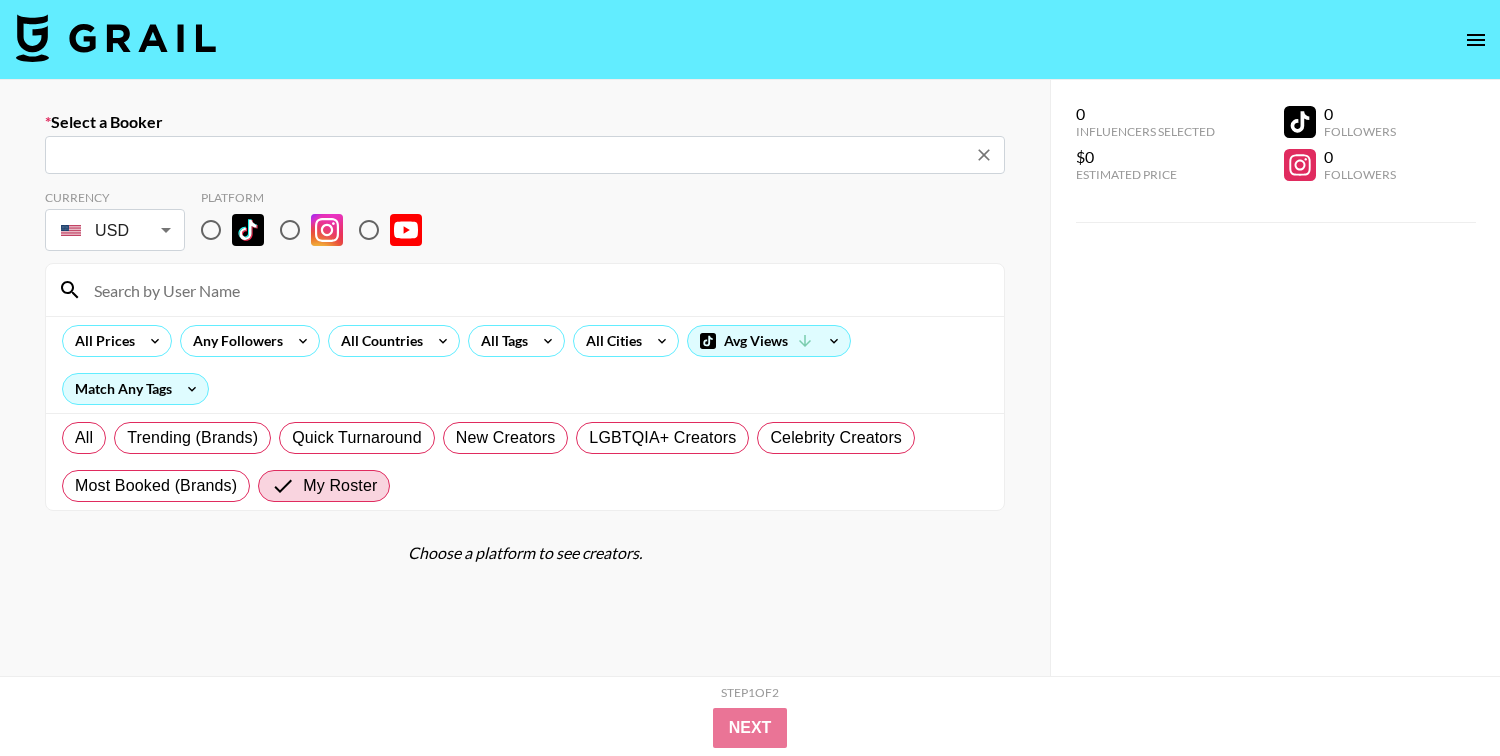 type on "[FIRST] [LAST] -- Cornertable Creative --" 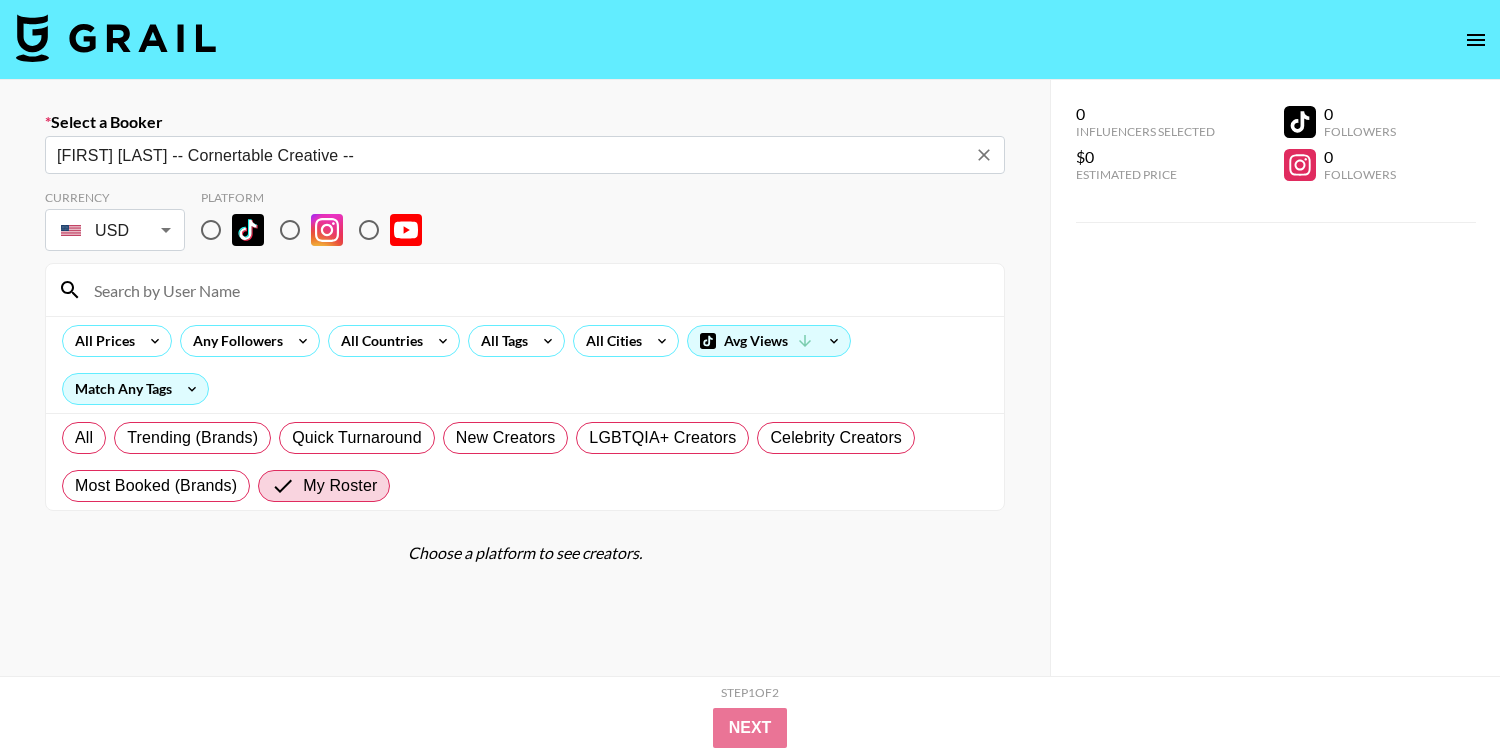 click at bounding box center (211, 230) 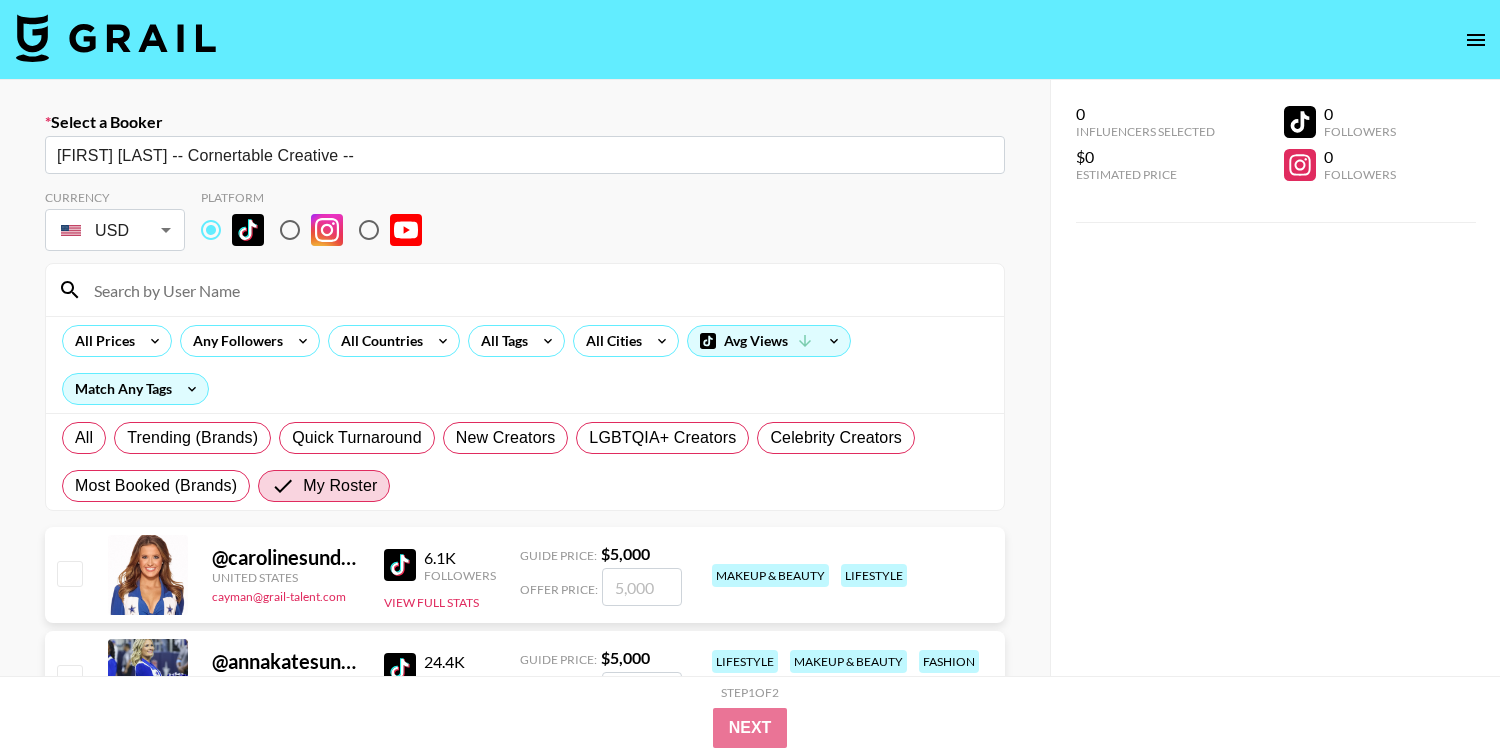 click at bounding box center (537, 290) 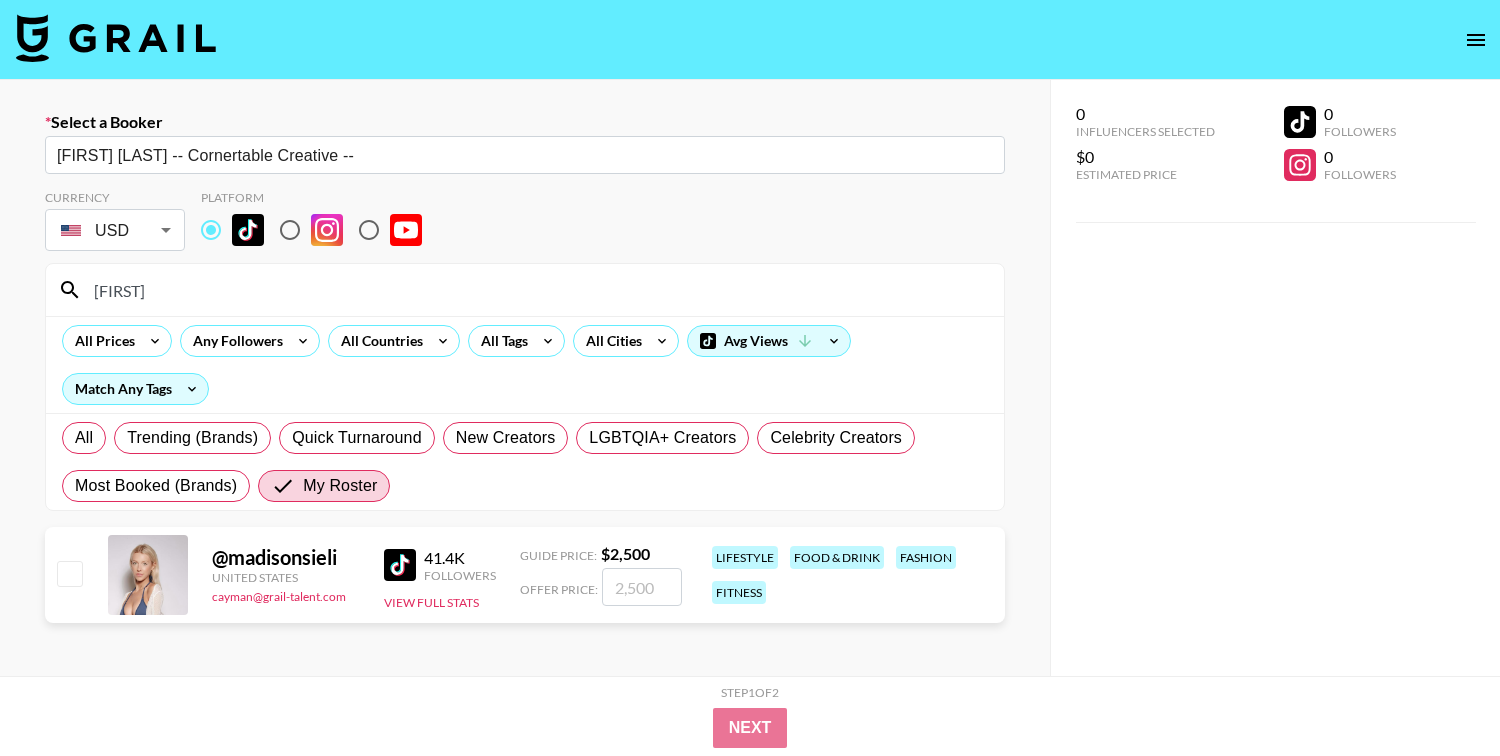 type on "[FIRST]" 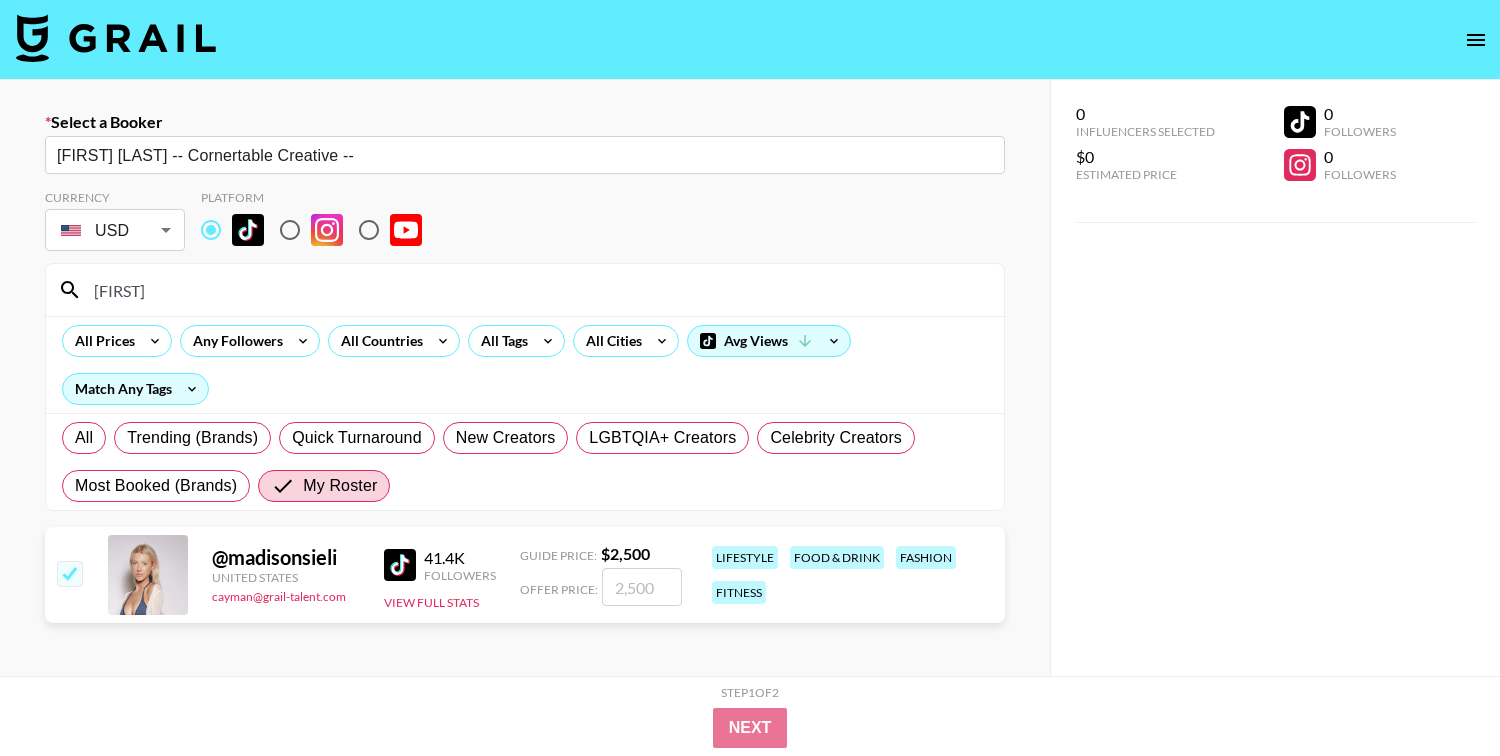 checkbox on "true" 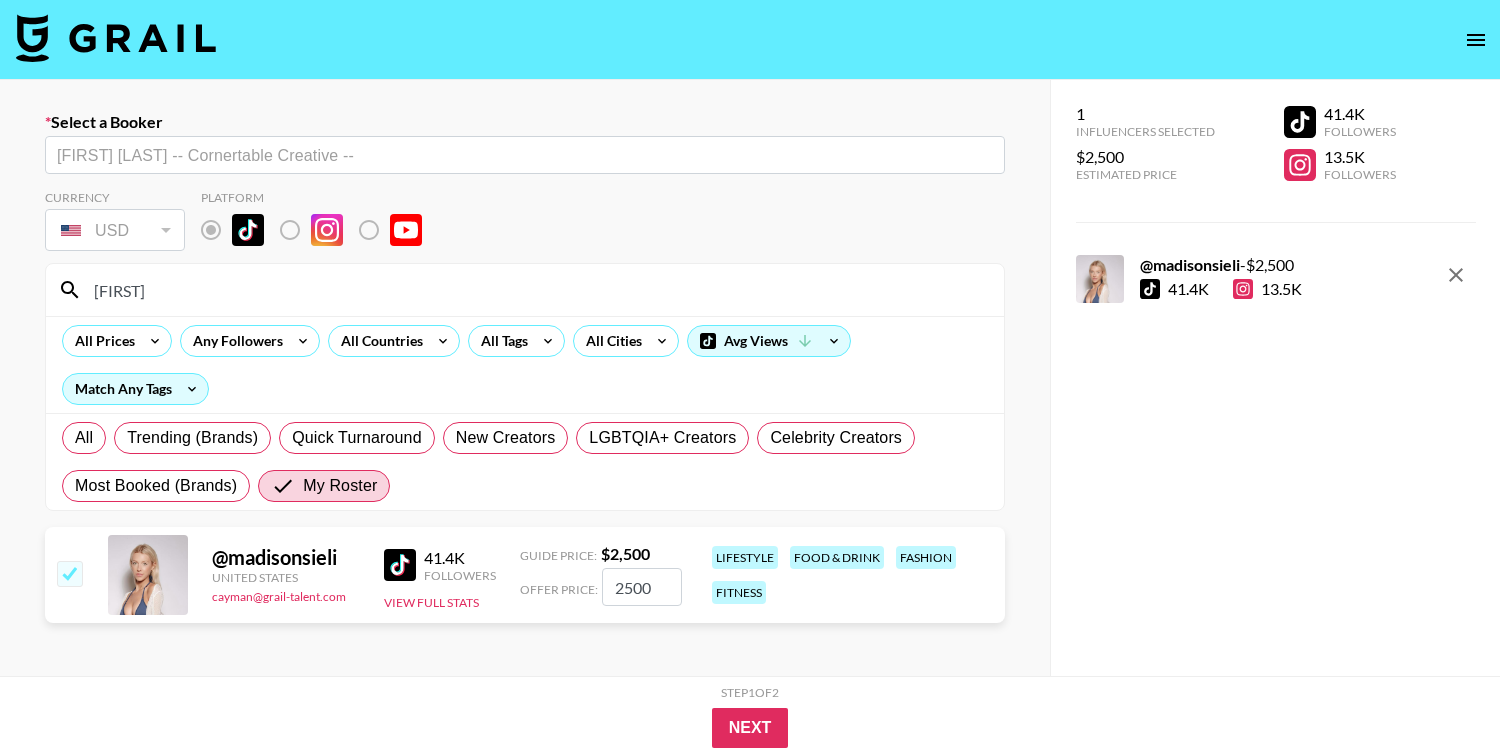 click on "2500" at bounding box center (642, 587) 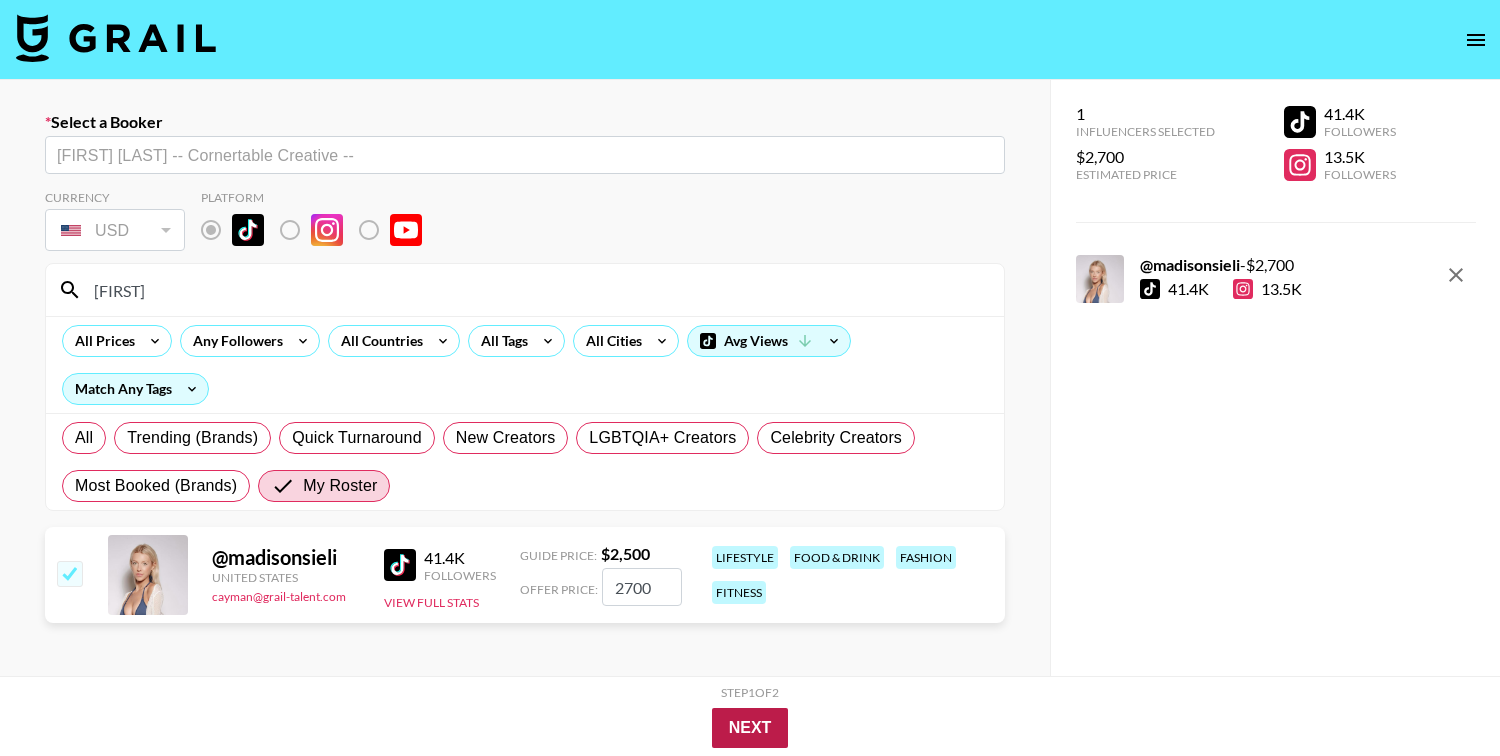 type on "2700" 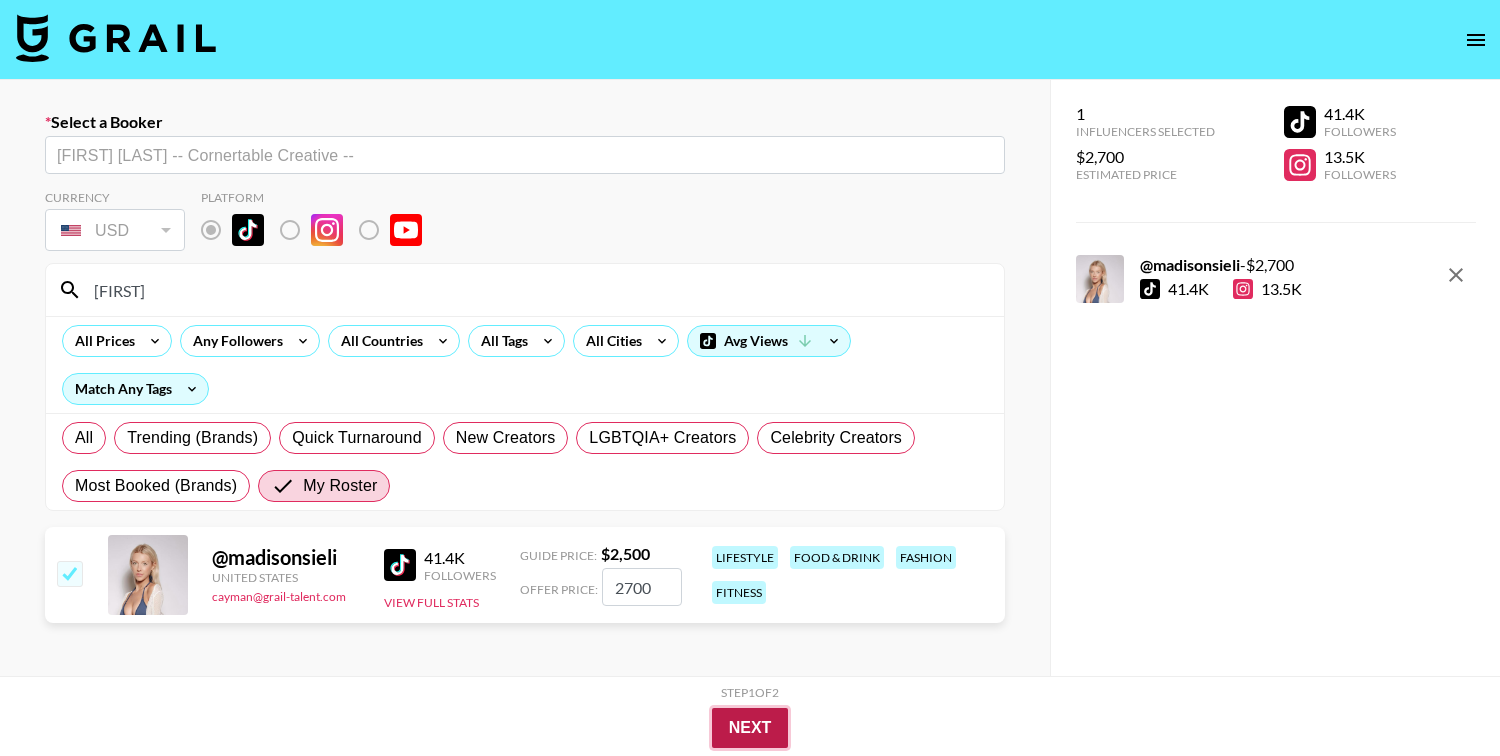 click on "Next" at bounding box center [750, 728] 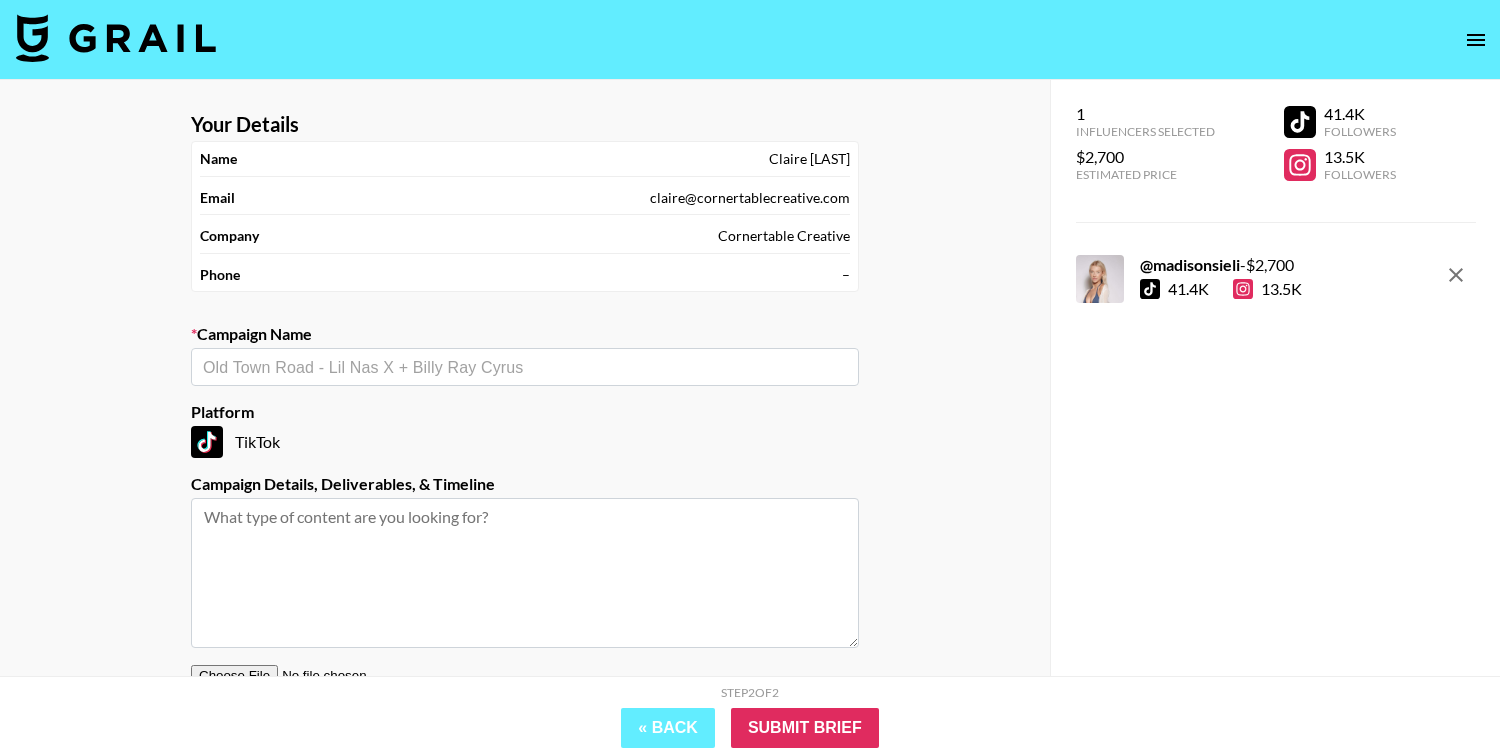 click at bounding box center [525, 367] 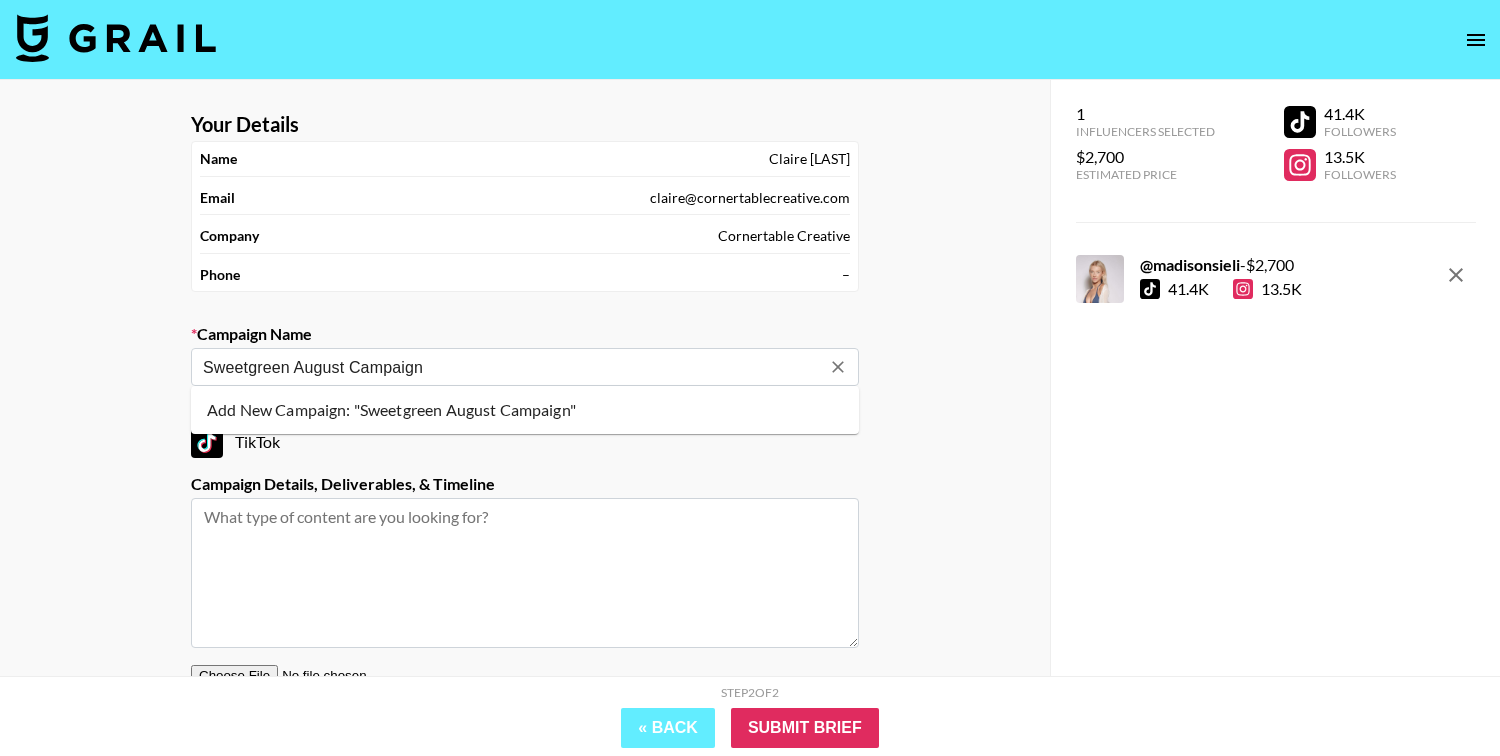 click on "Add New Campaign: "Sweetgreen August Campaign"" at bounding box center (525, 410) 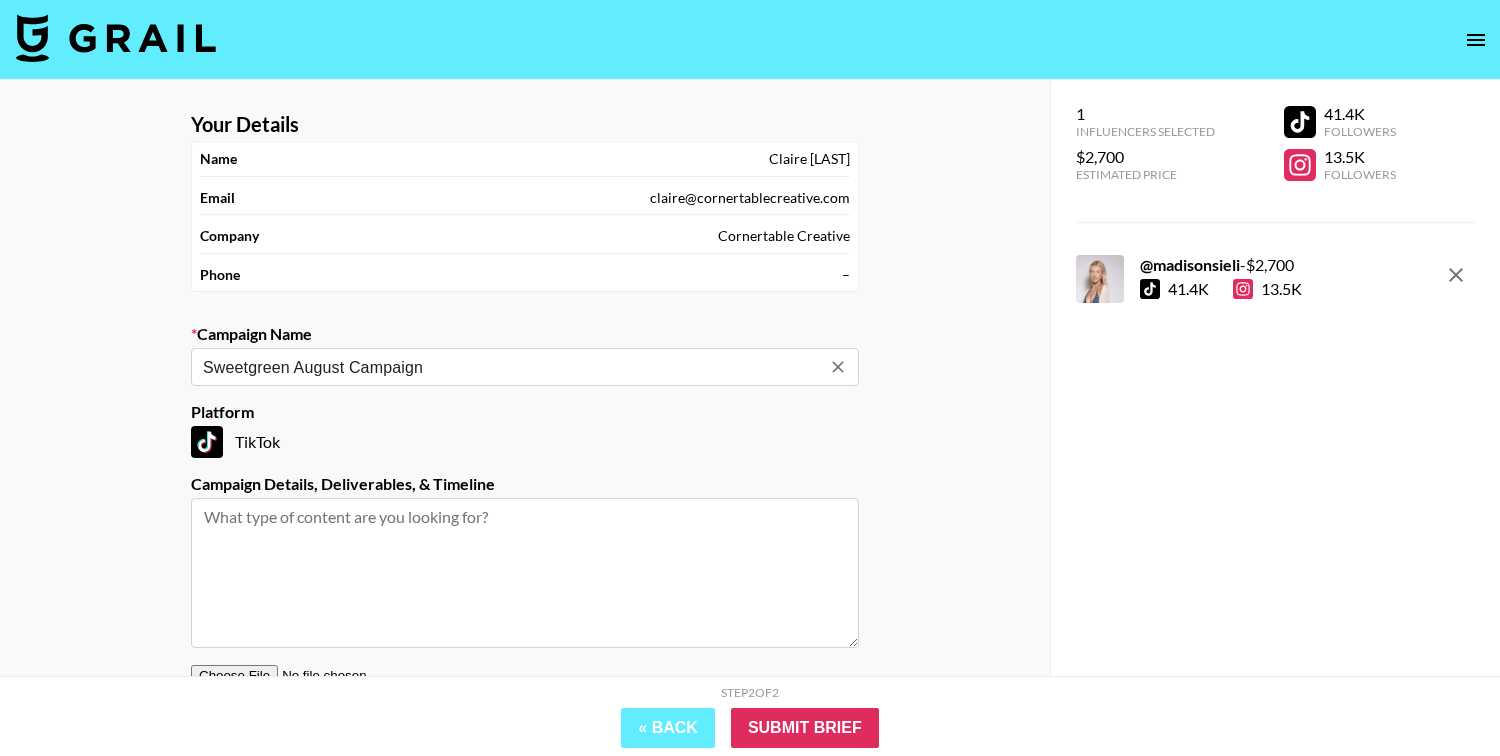 type on "Sweetgreen August Campaign" 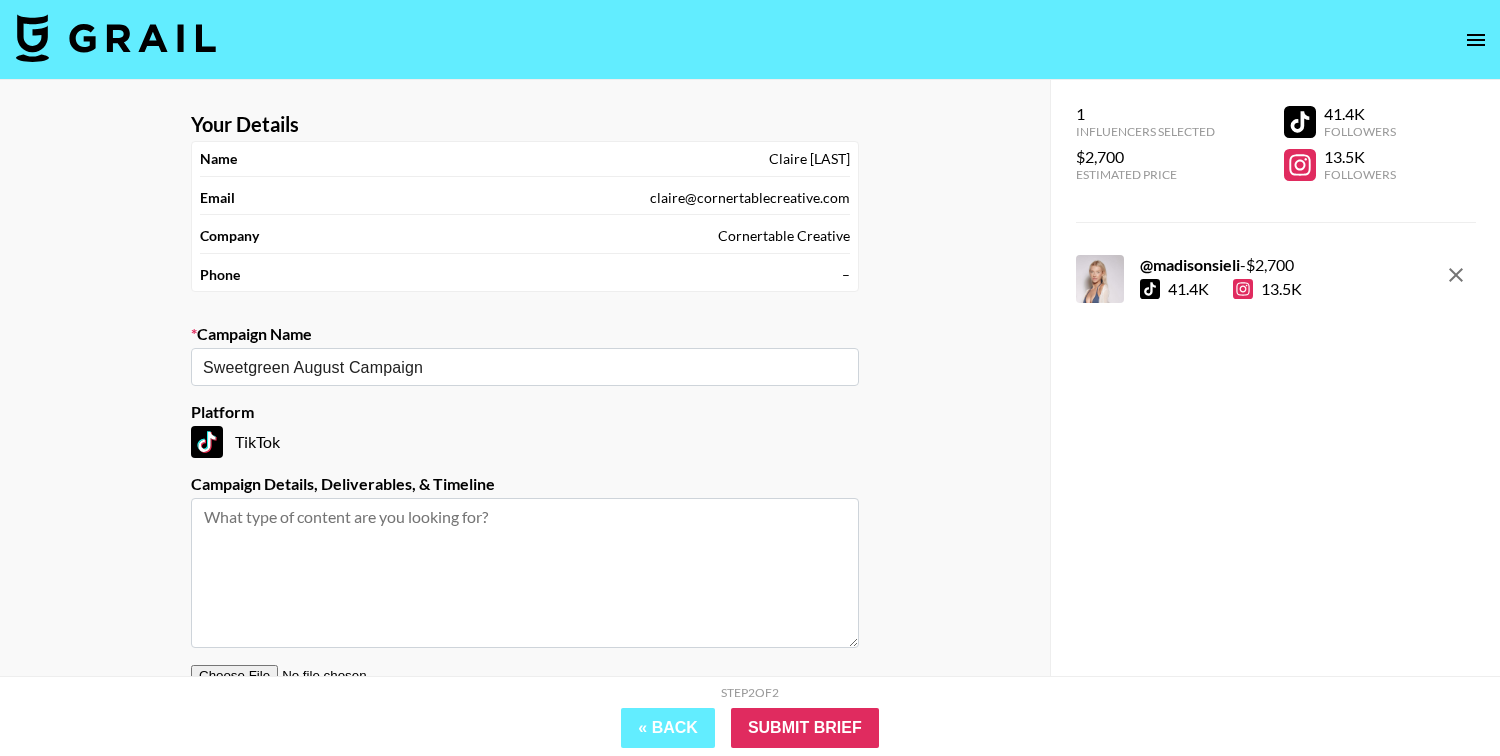 paste on "claire@cornertablecreative.com" 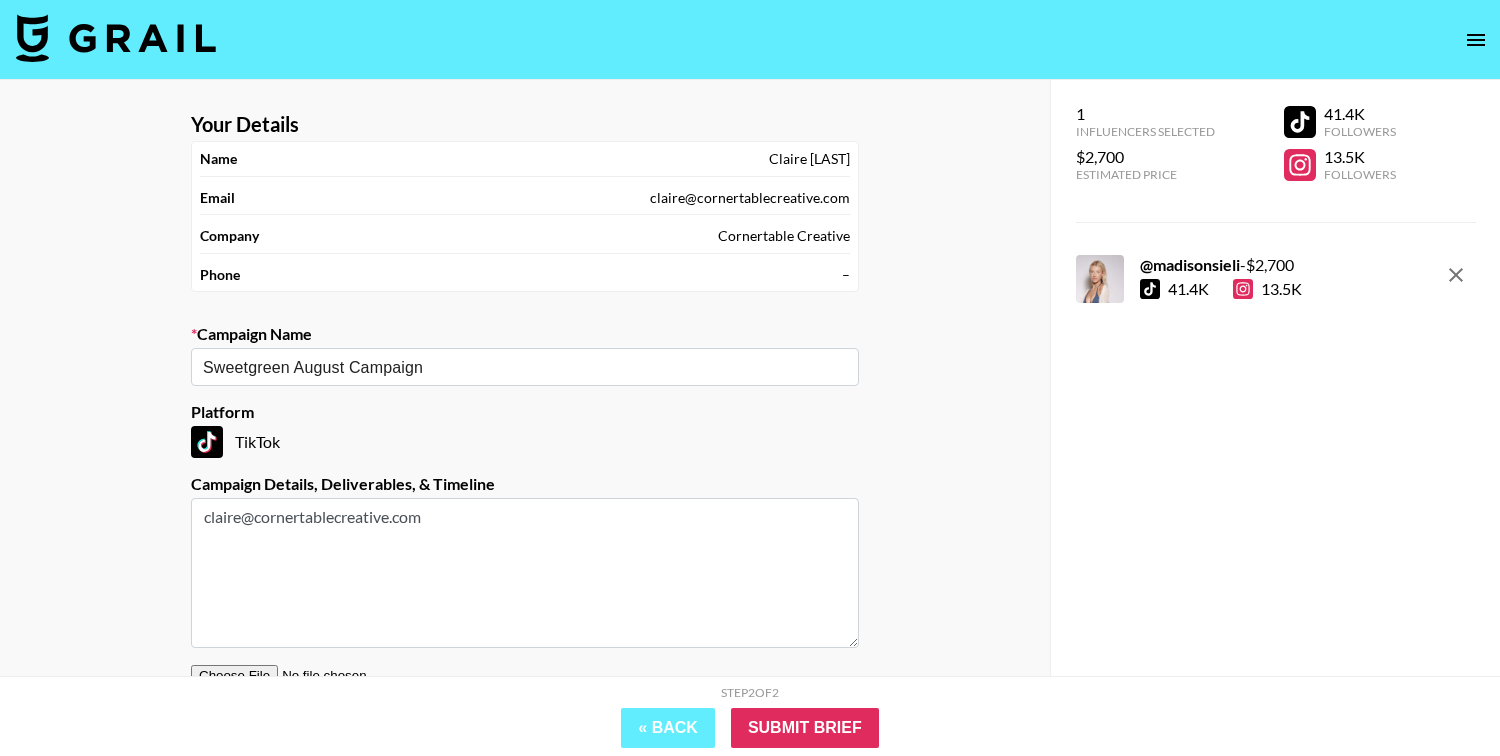 drag, startPoint x: 452, startPoint y: 516, endPoint x: 59, endPoint y: 497, distance: 393.459 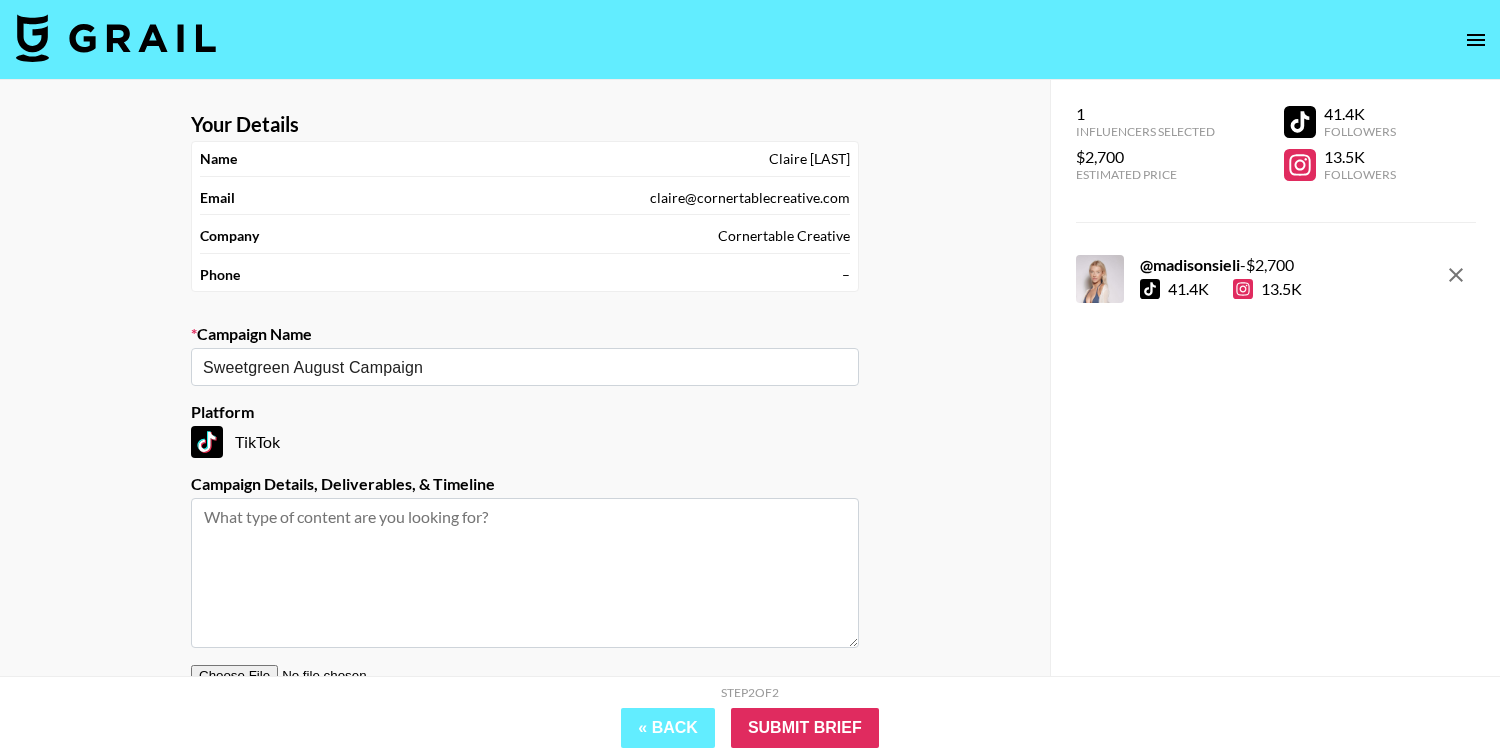 paste on "Post must go live between [DATE]-[DATE]
Exclusivity: No sponsored content with the following competitors [COMPETITOR], [COMPETITOR], [COMPETITOR], [COMPETITOR], [COMPETITOR], [COMPETITOR], [COMPETITOR] for [NUMBER]-hours after deliverables go live.
Content Usage: [NUMBER]-weeks of continuous boosting/whitelisting rights
Creative Brief
Note, [COMPANY] will drop a $[NUMBER] credit to get food to create content with." 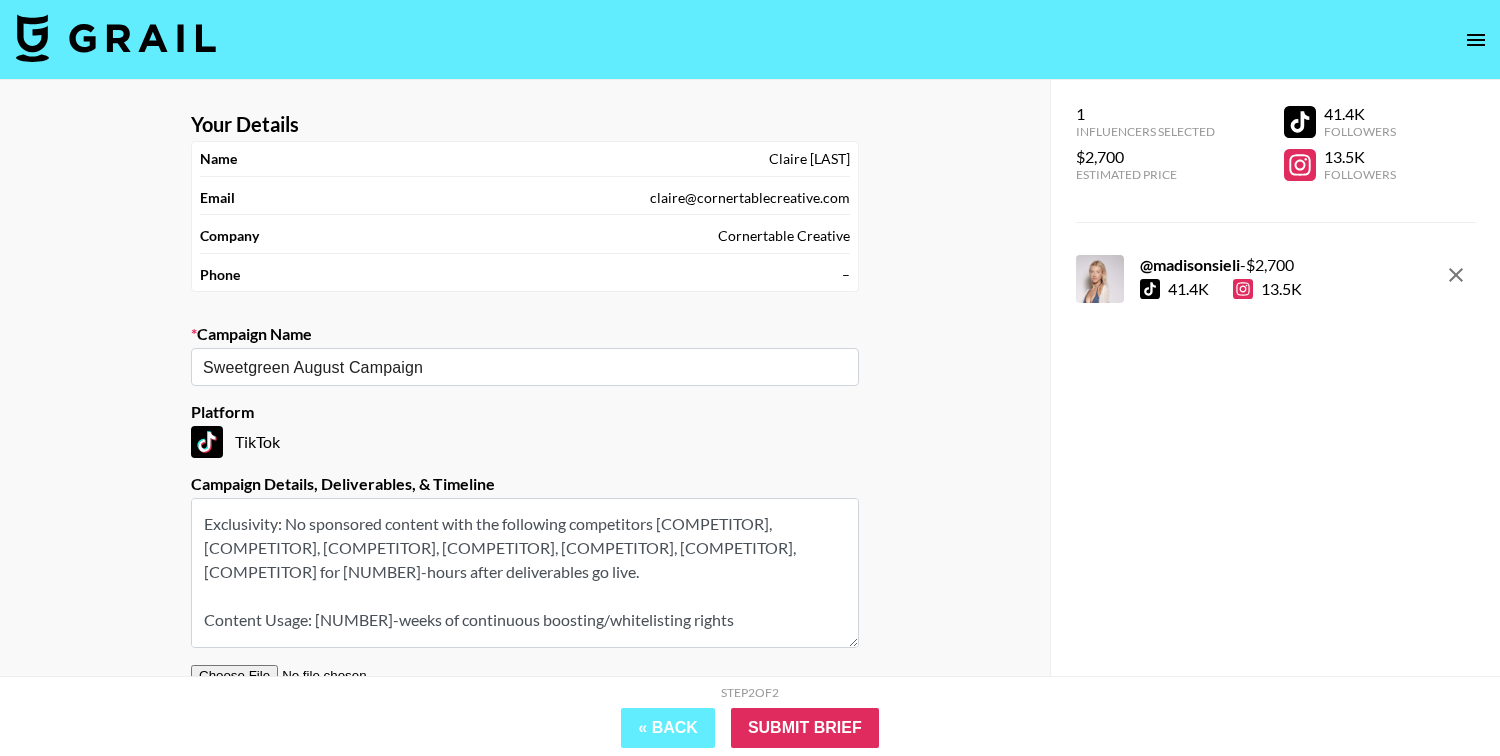 scroll, scrollTop: 0, scrollLeft: 0, axis: both 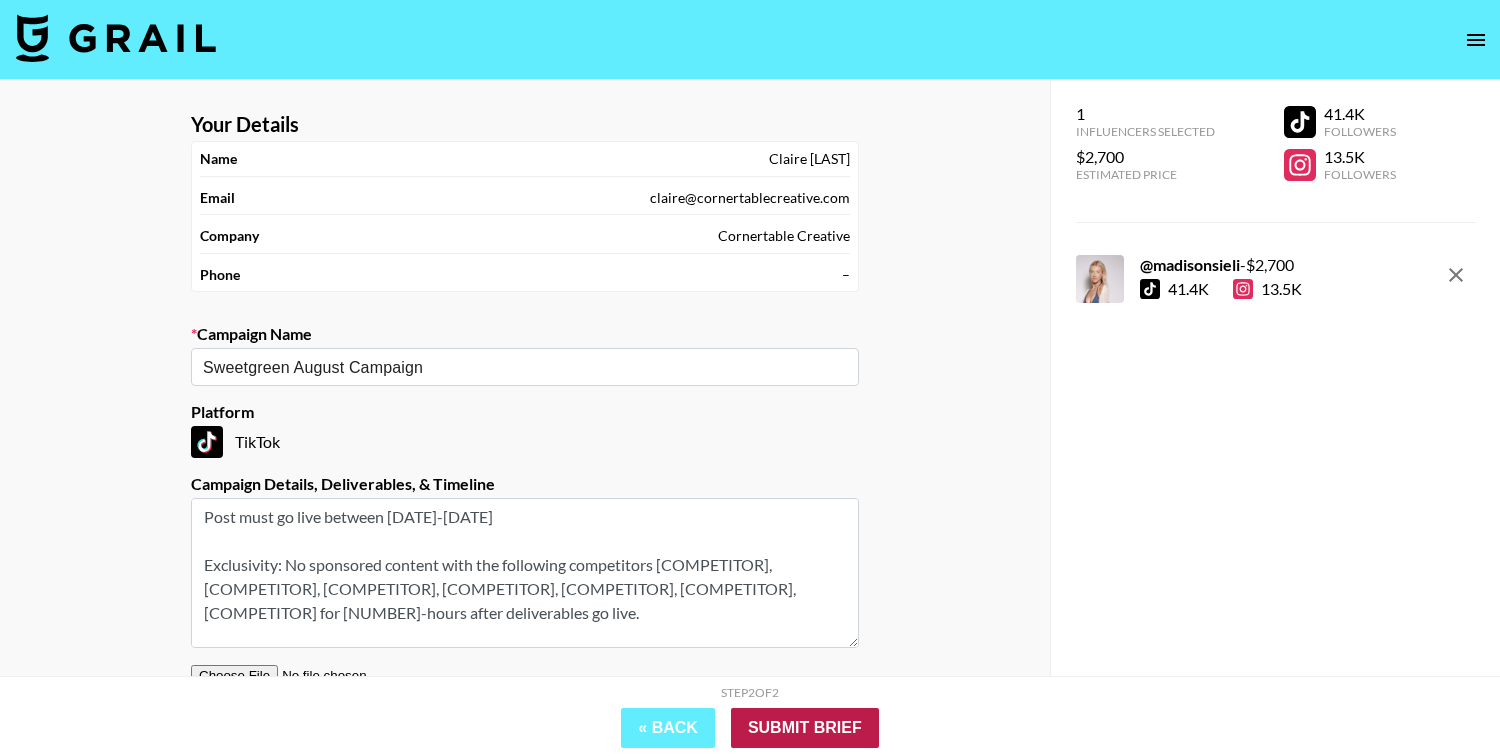 type on "Post must go live between [DATE]-[DATE]
Exclusivity: No sponsored content with the following competitors [COMPETITOR], [COMPETITOR], [COMPETITOR], [COMPETITOR], [COMPETITOR], [COMPETITOR], [COMPETITOR] for [NUMBER]-hours after deliverables go live.
Content Usage: [NUMBER]-weeks of continuous boosting/whitelisting rights
Creative Brief
Note, [COMPANY] will drop a $[NUMBER] credit to get food to create content with." 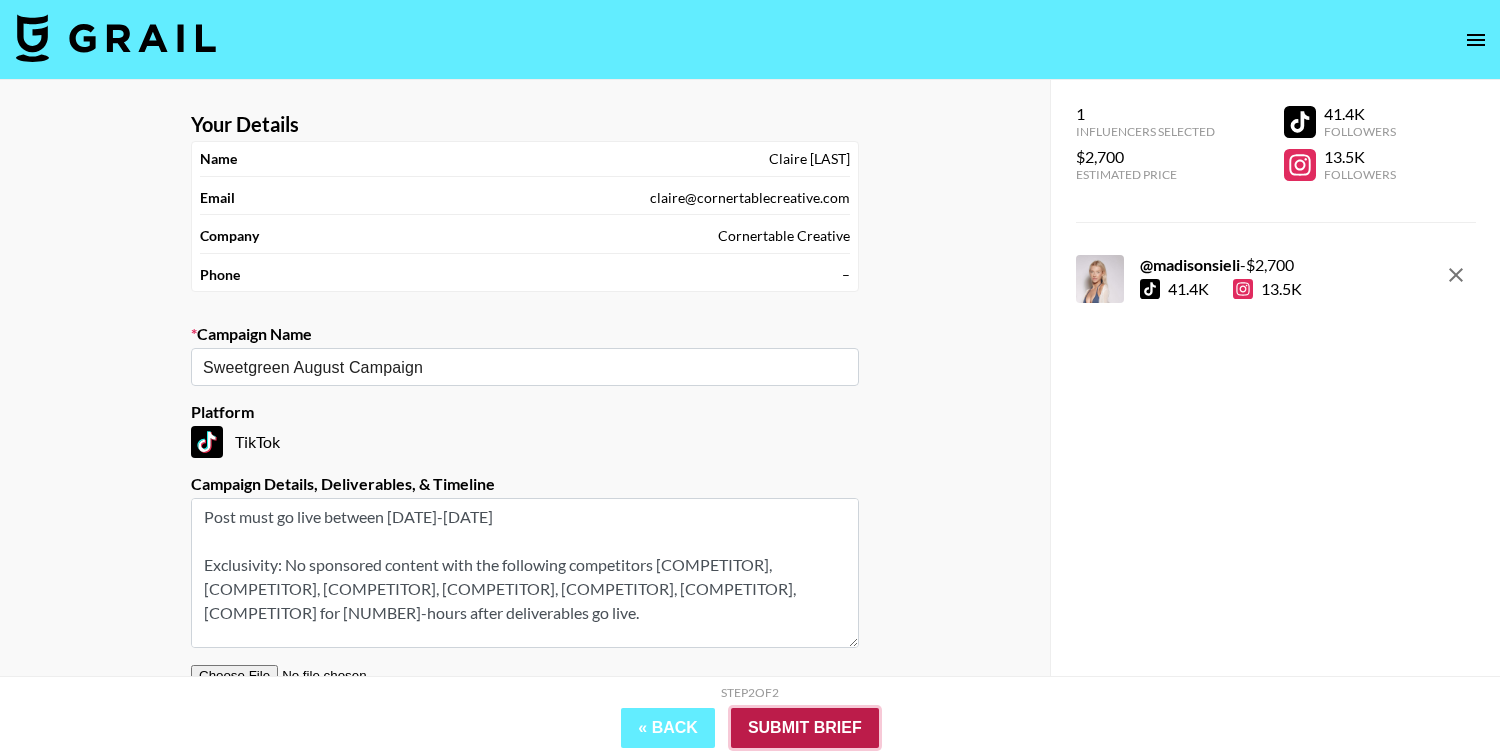 click on "Submit Brief" at bounding box center (805, 728) 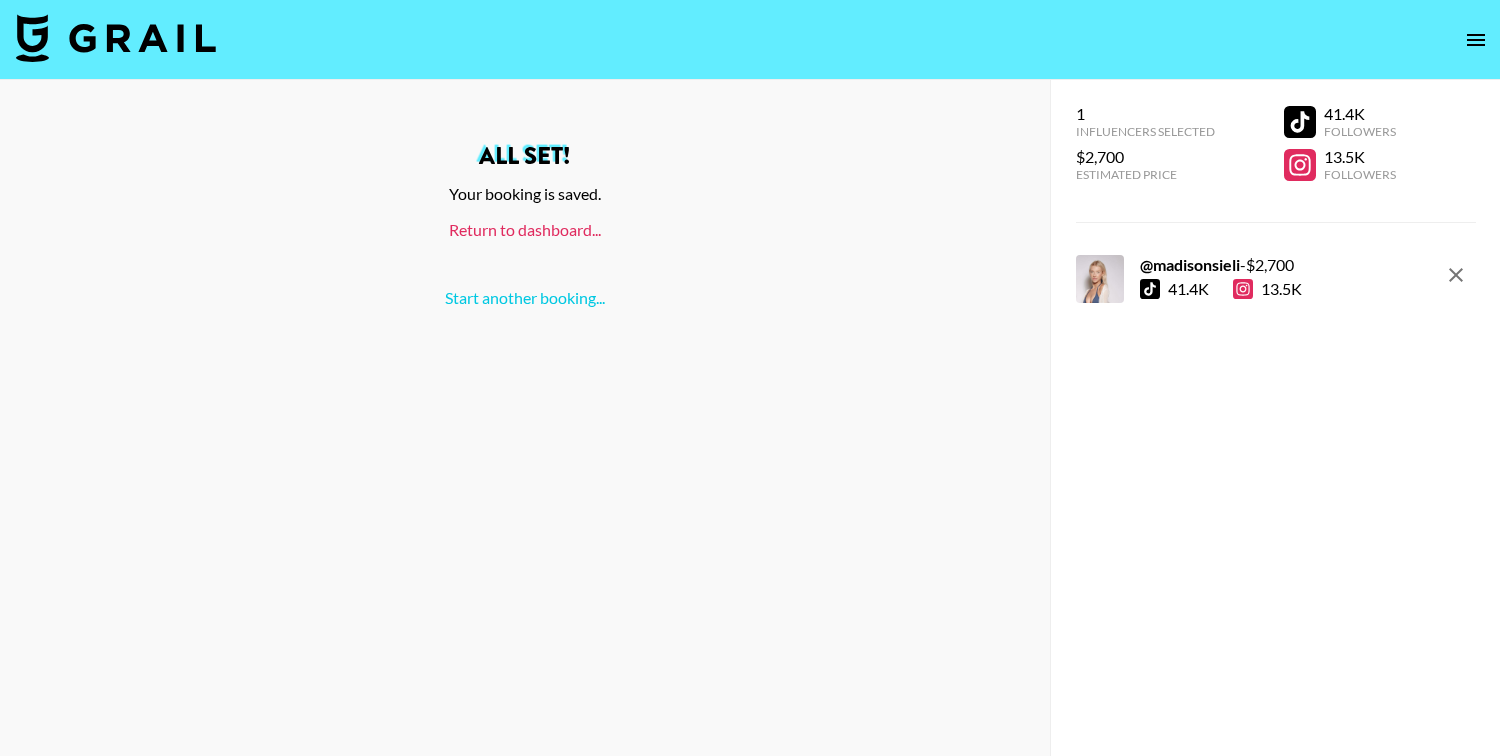click on "Return to dashboard..." at bounding box center (525, 229) 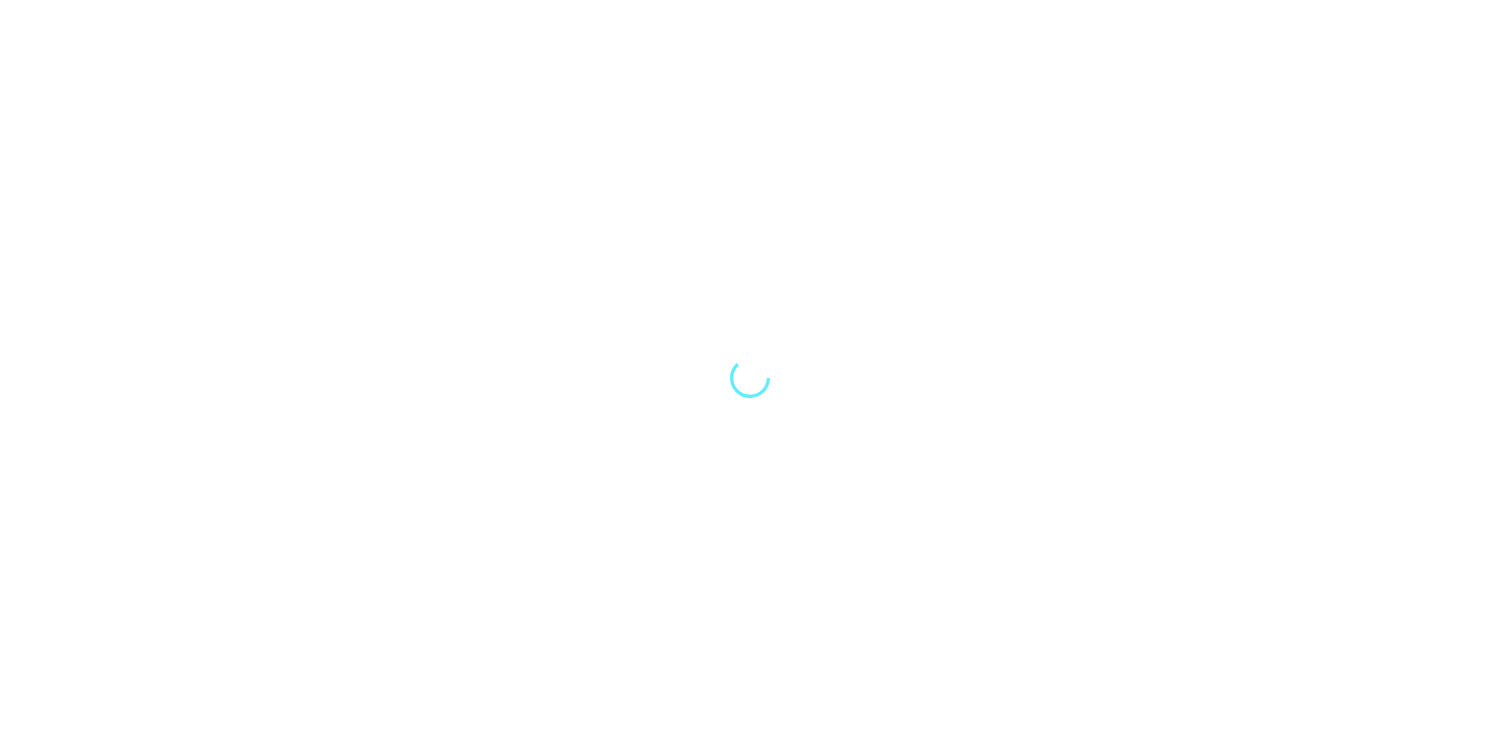 scroll, scrollTop: 0, scrollLeft: 0, axis: both 